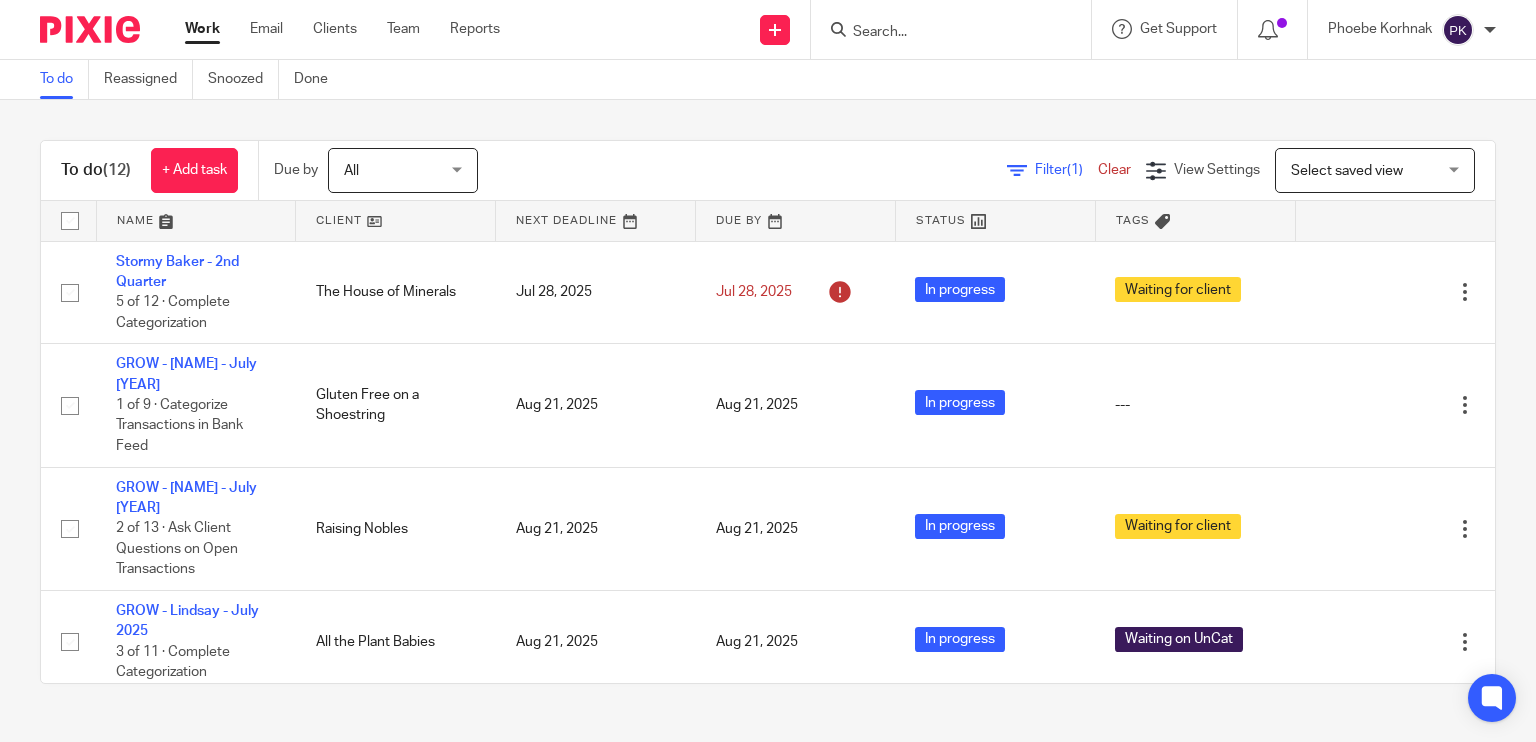 scroll, scrollTop: 0, scrollLeft: 0, axis: both 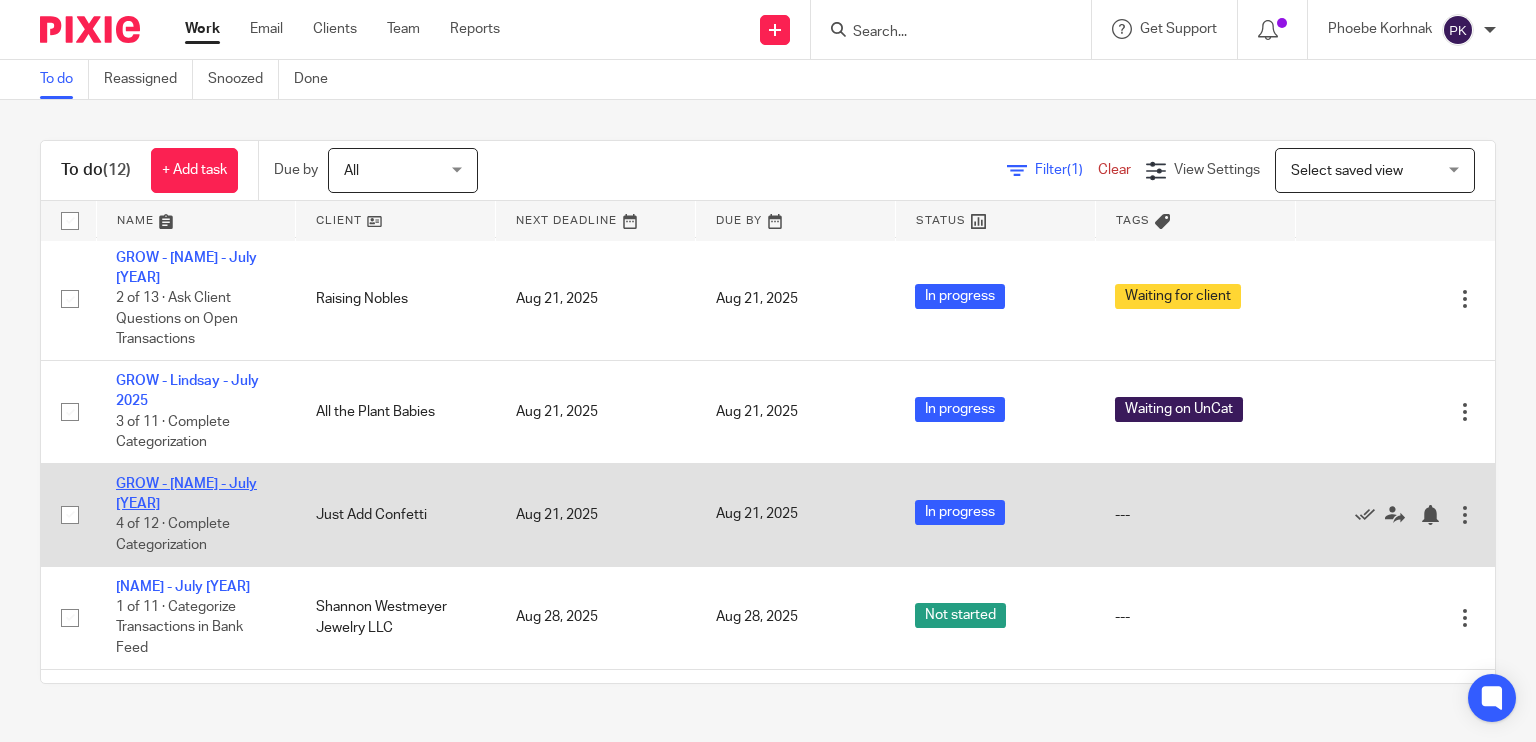 click on "GROW - [NAME] - July [YEAR]" at bounding box center (186, 494) 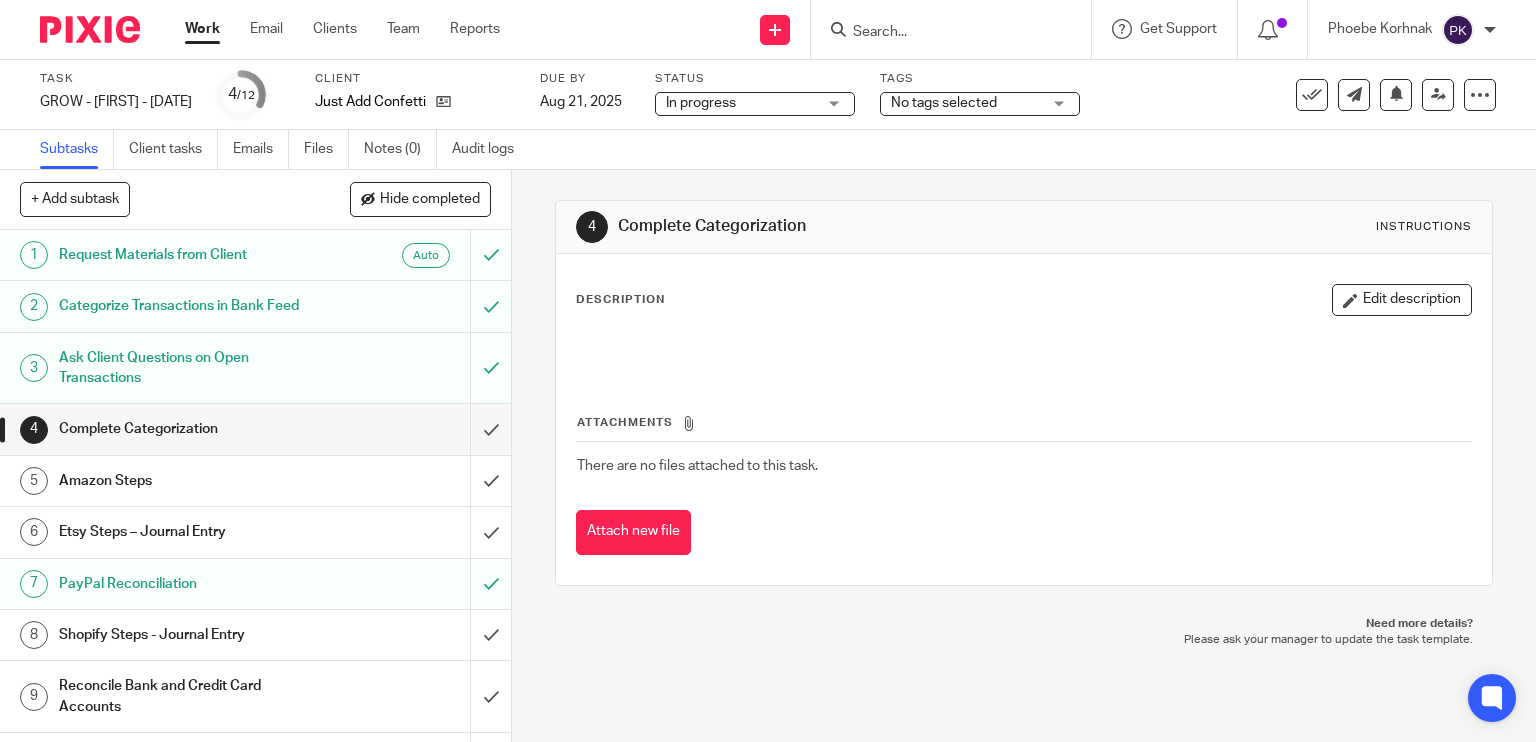 scroll, scrollTop: 0, scrollLeft: 0, axis: both 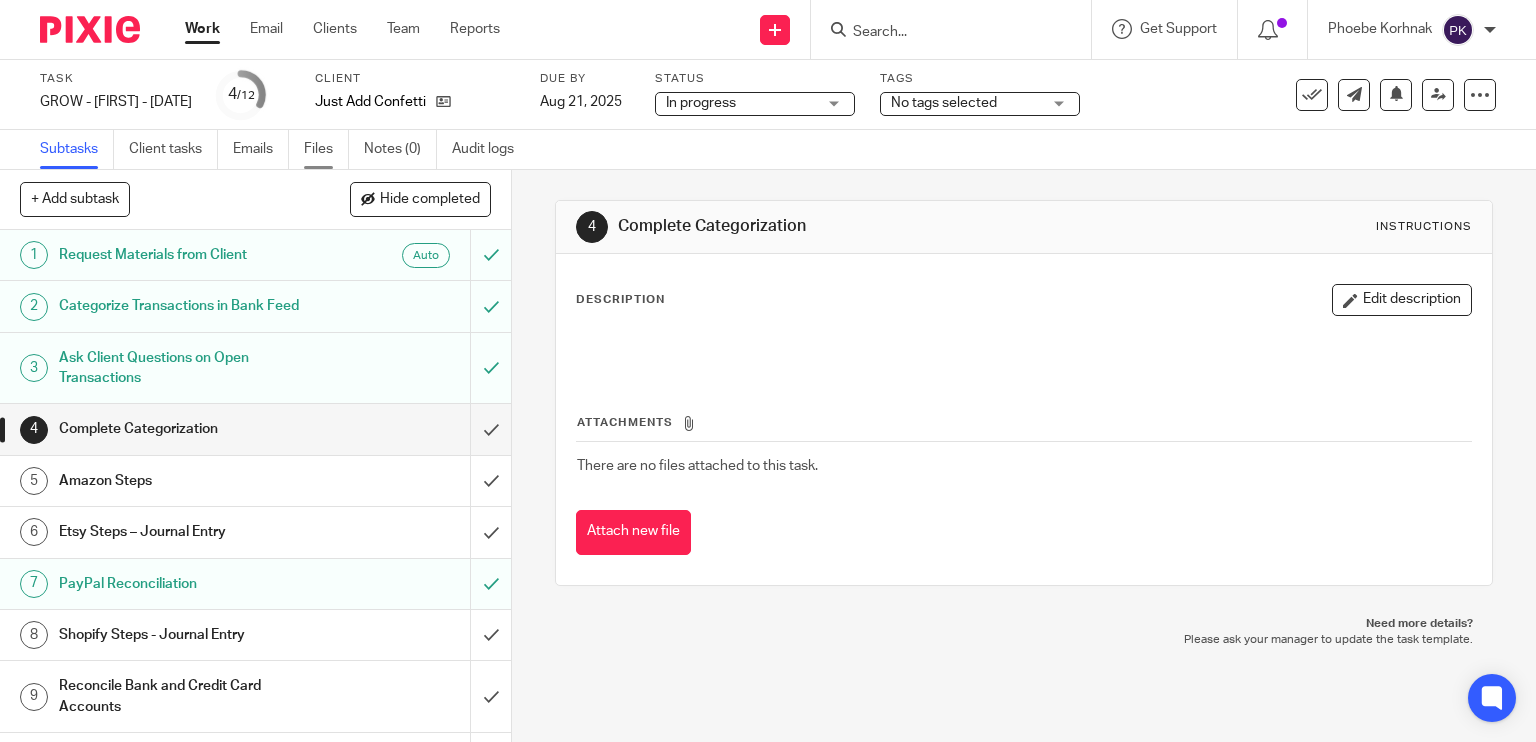 click on "Files" at bounding box center (326, 149) 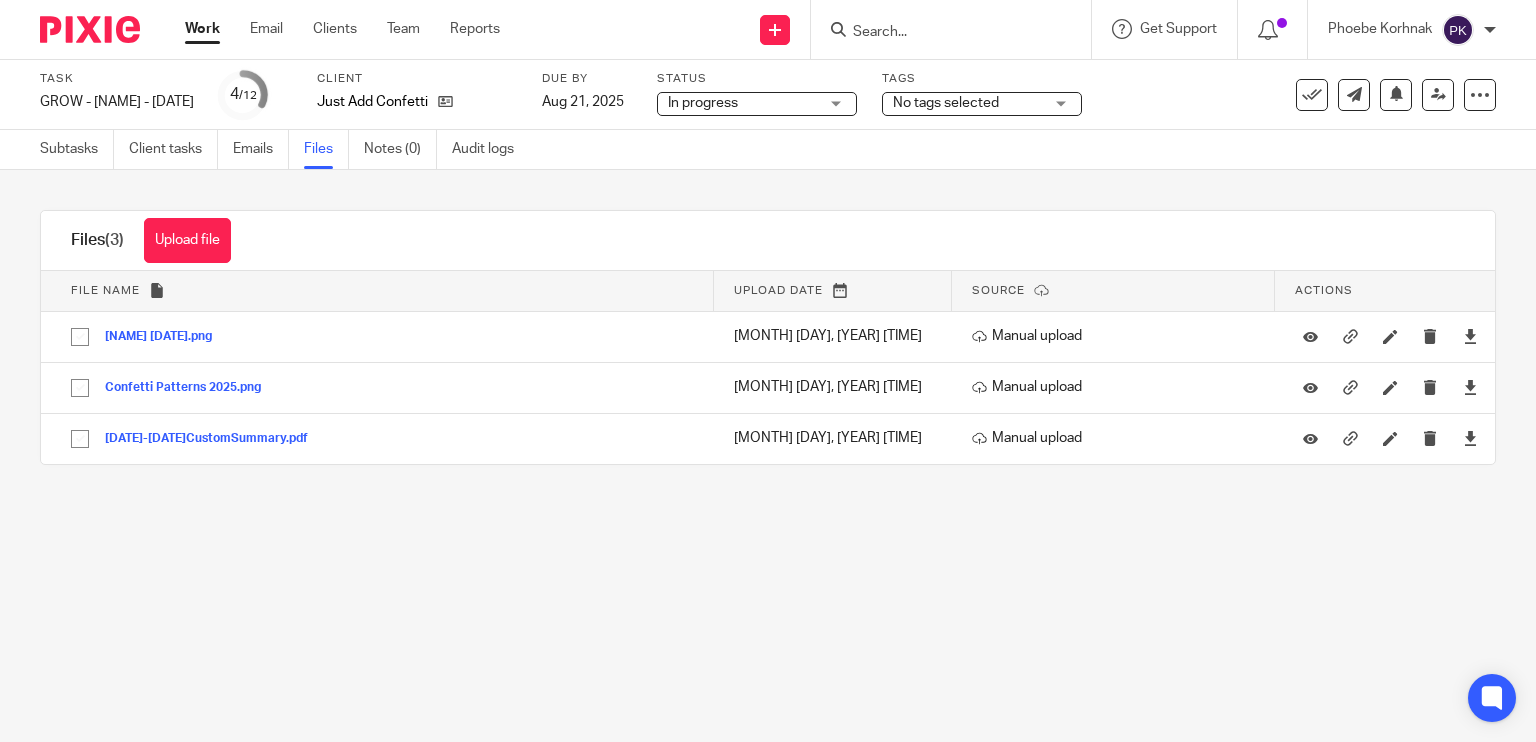 scroll, scrollTop: 0, scrollLeft: 0, axis: both 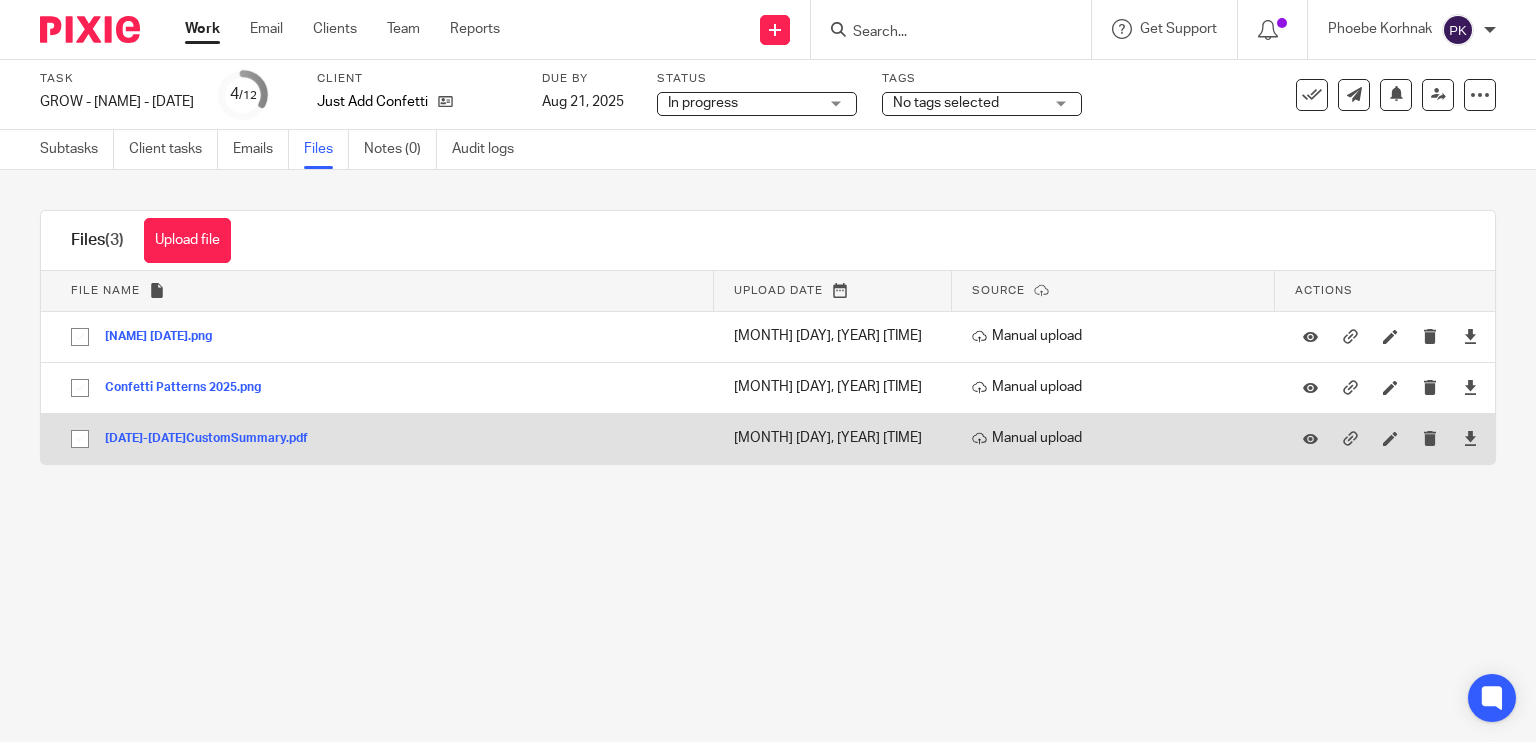 click on "2025Jul1-2025Jul31CustomSummary.pdf" at bounding box center (214, 439) 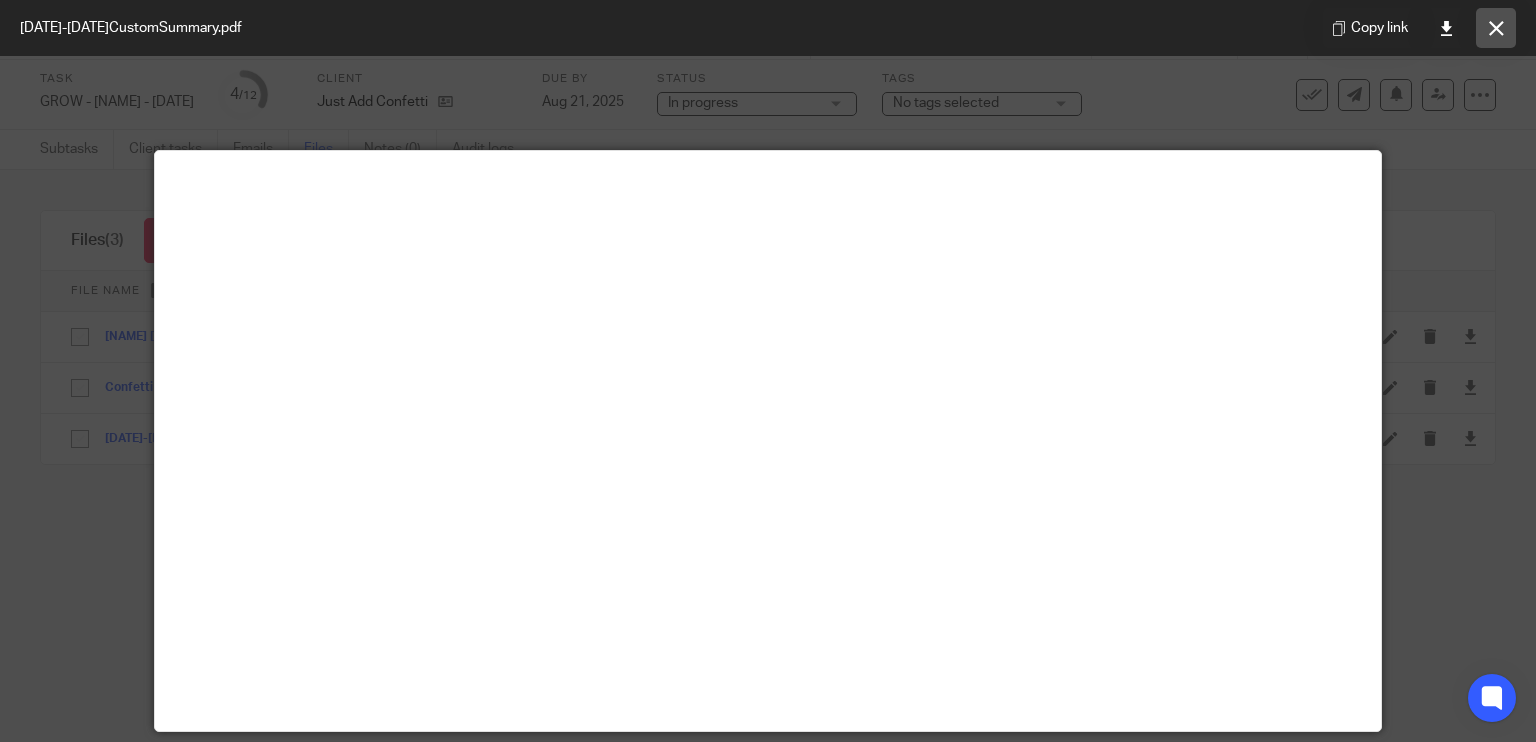 click at bounding box center [1496, 28] 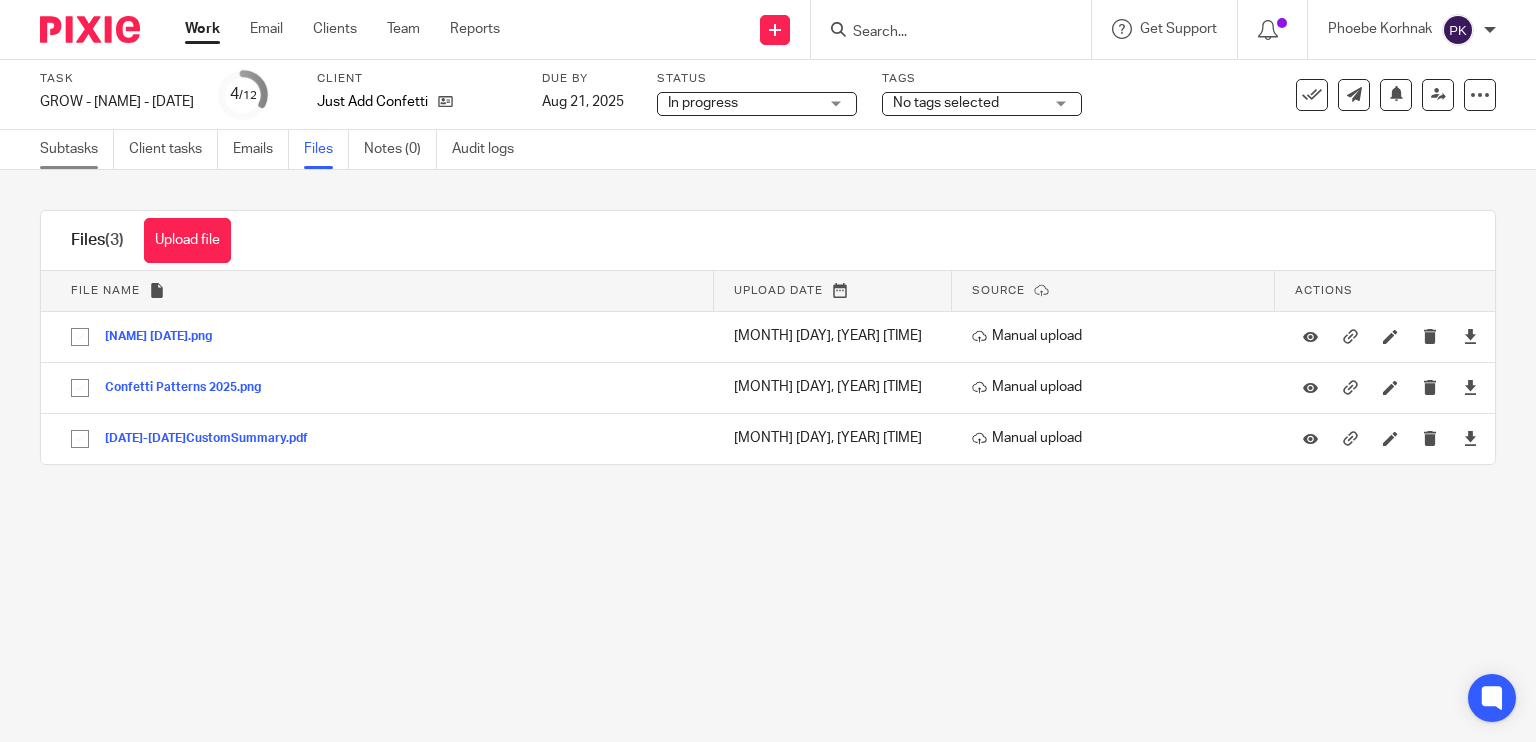 click on "Subtasks" at bounding box center [77, 149] 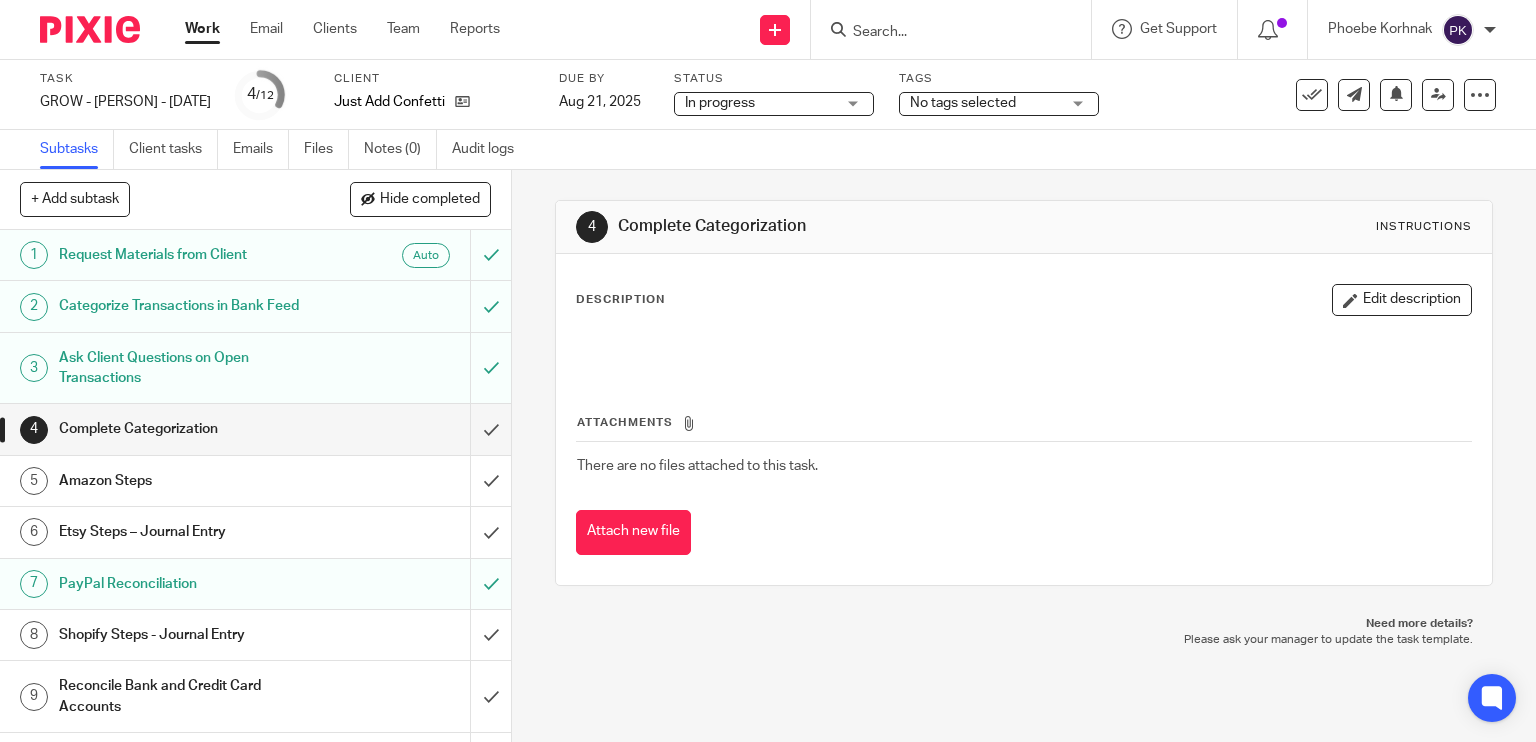scroll, scrollTop: 0, scrollLeft: 0, axis: both 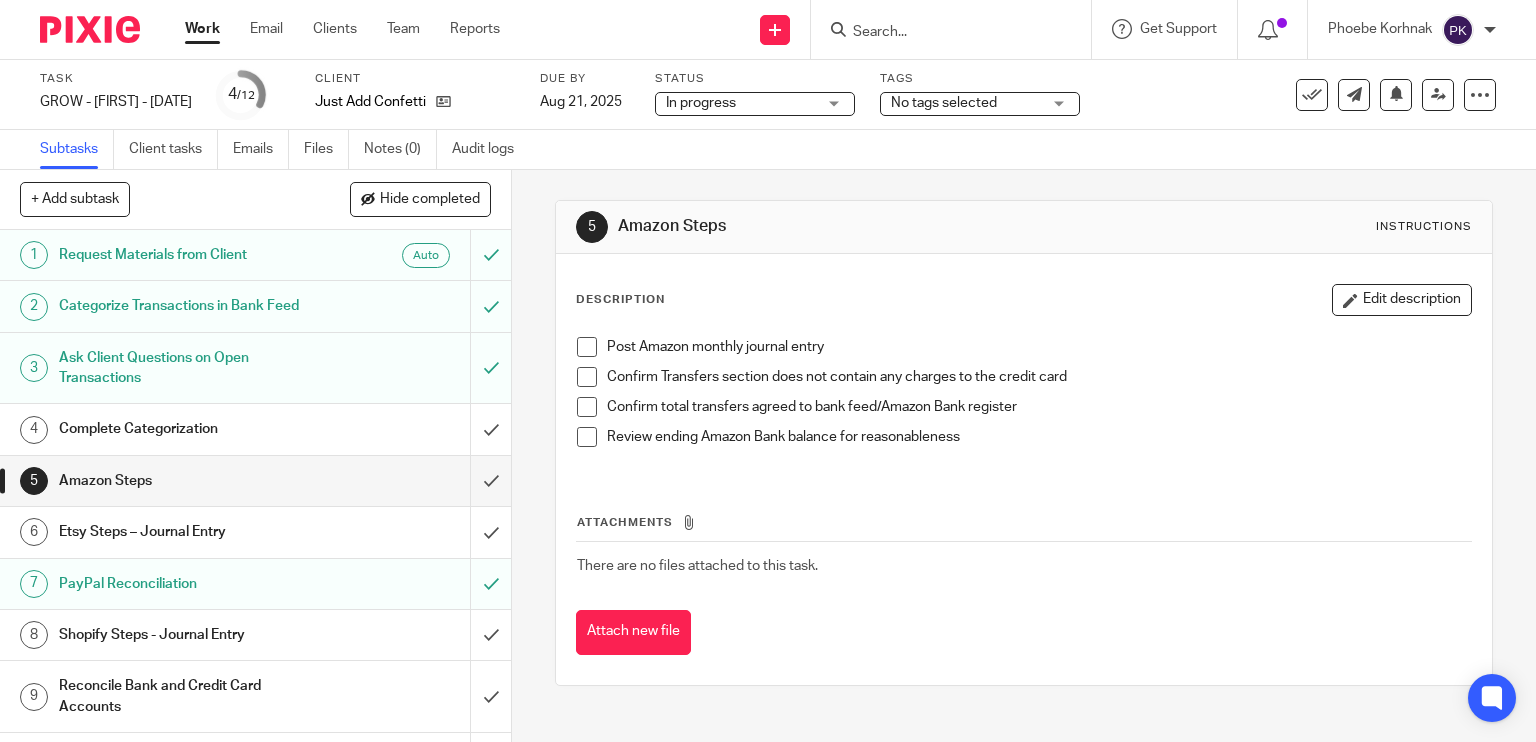 click at bounding box center (587, 347) 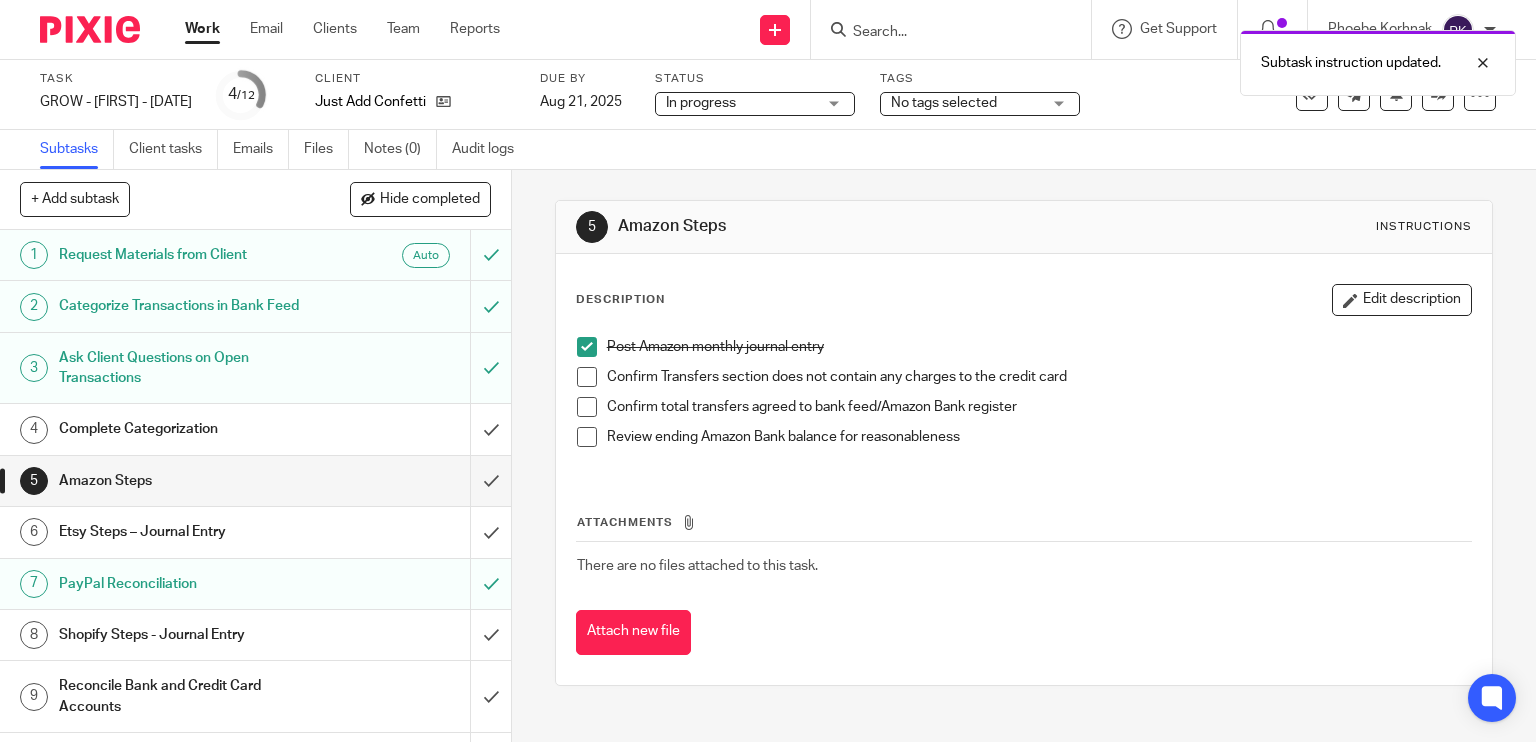 click at bounding box center [587, 377] 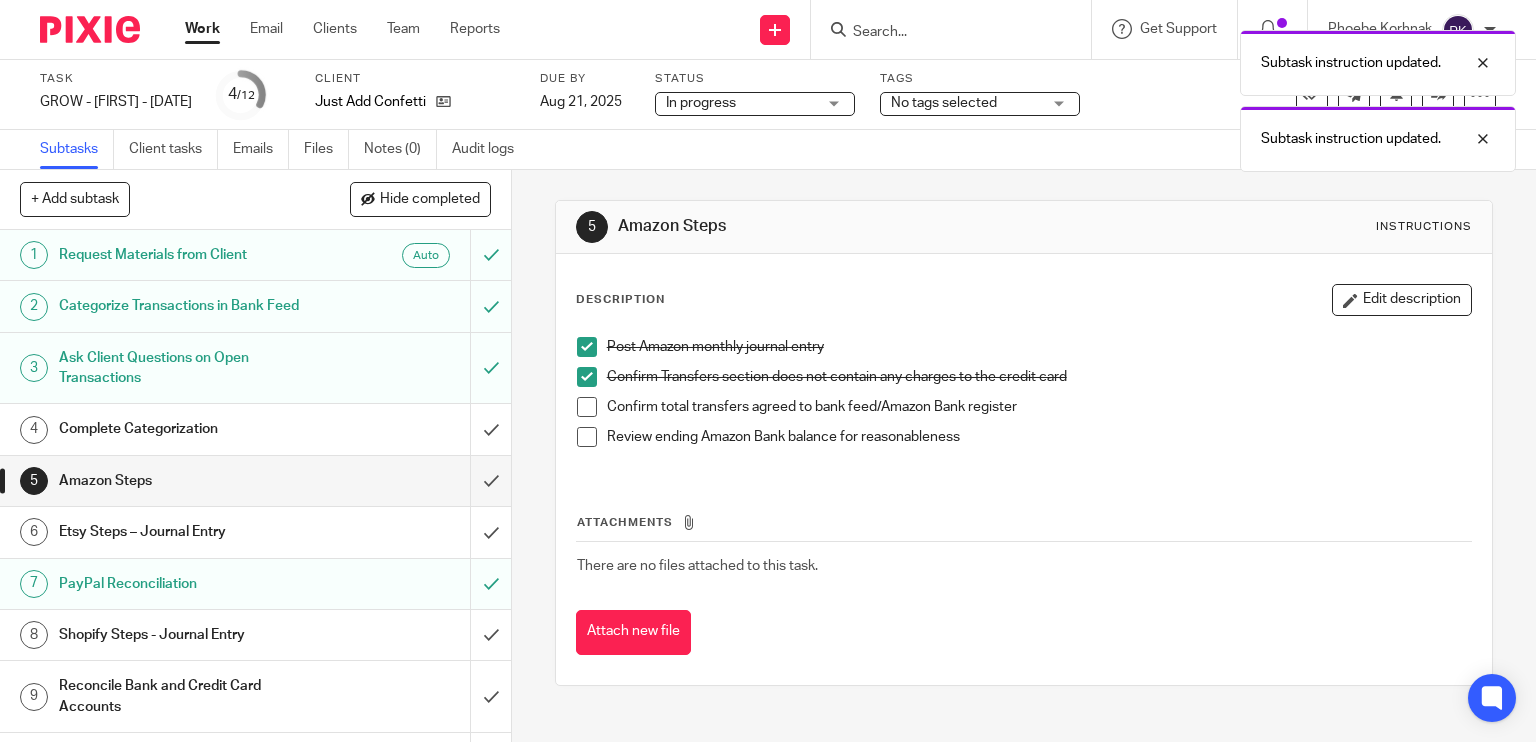 click at bounding box center (587, 407) 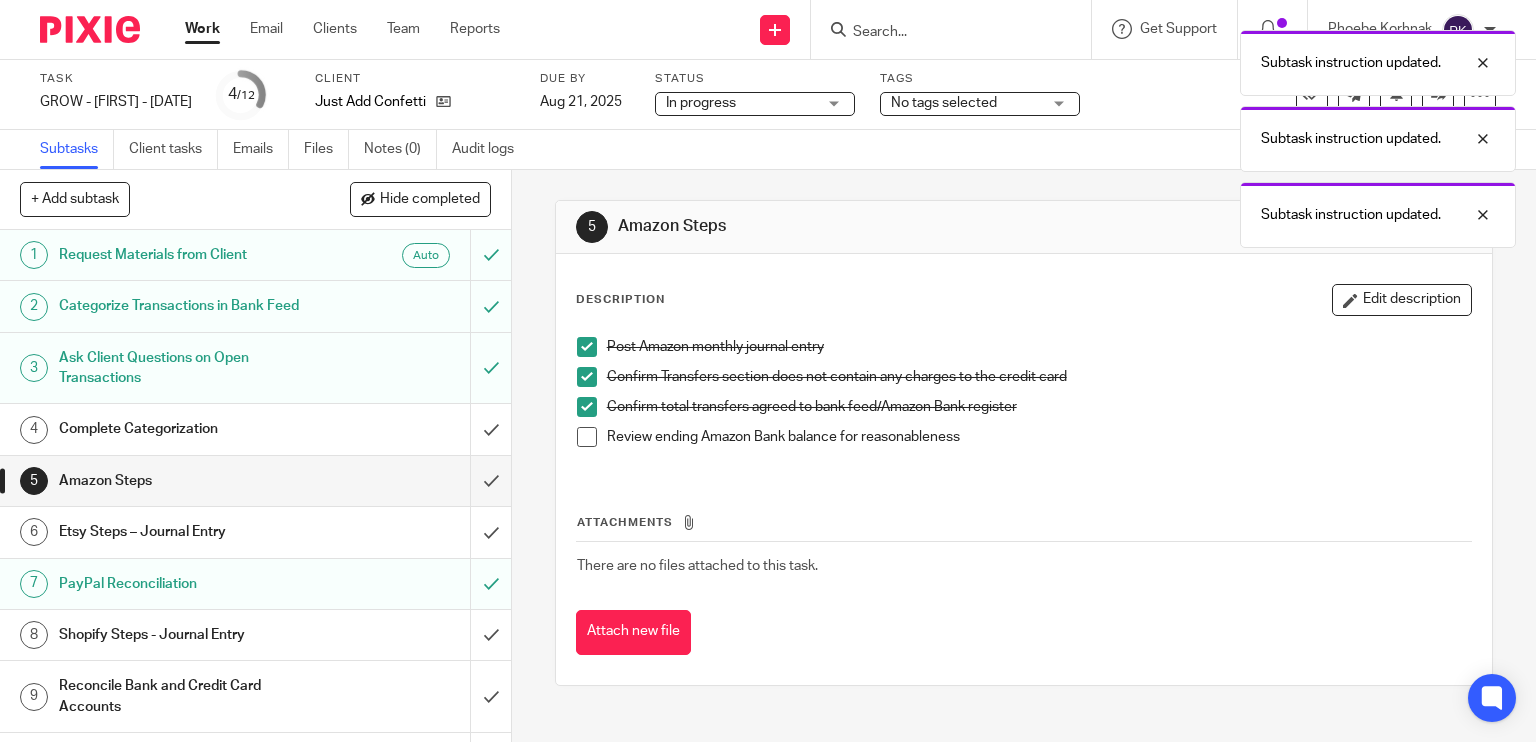 click at bounding box center (587, 437) 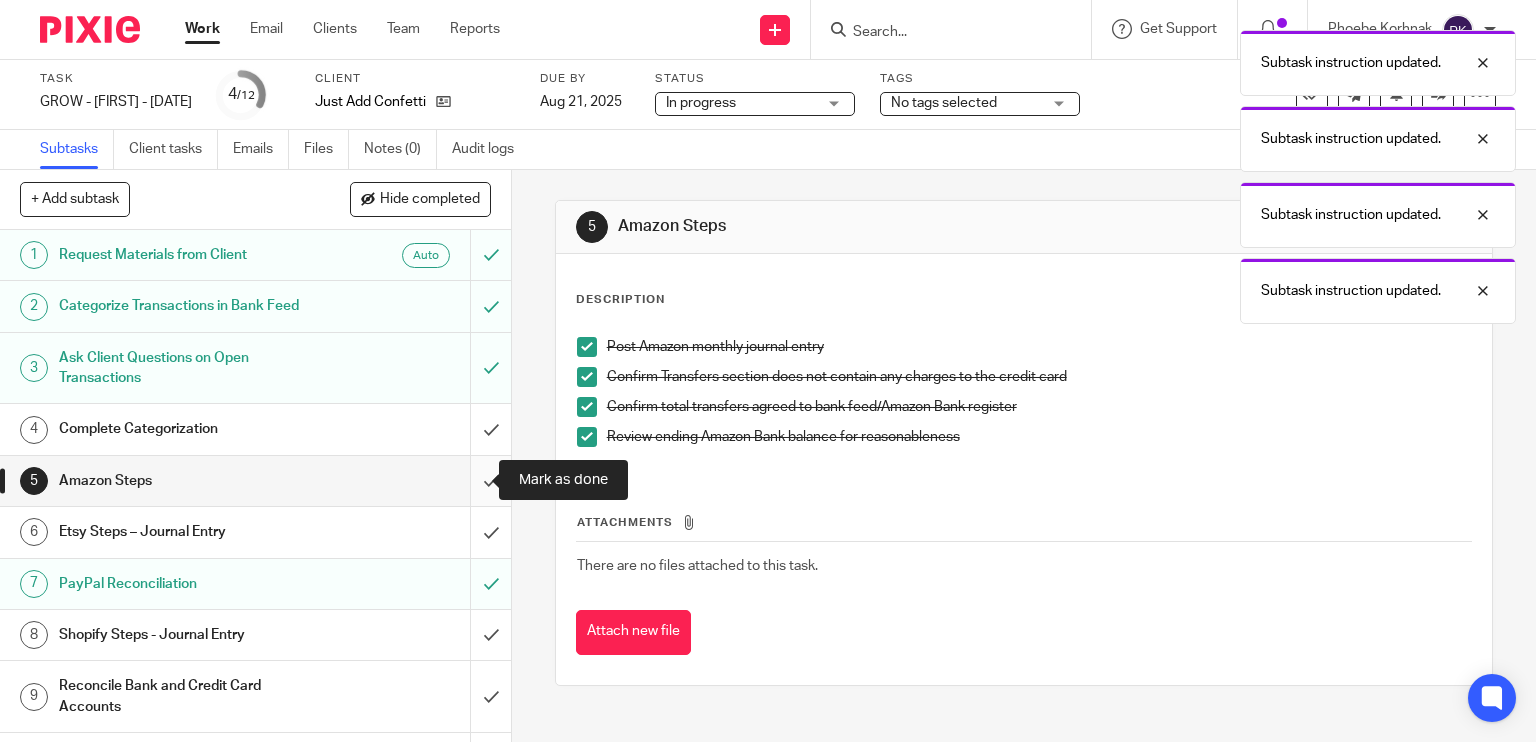 click at bounding box center [255, 481] 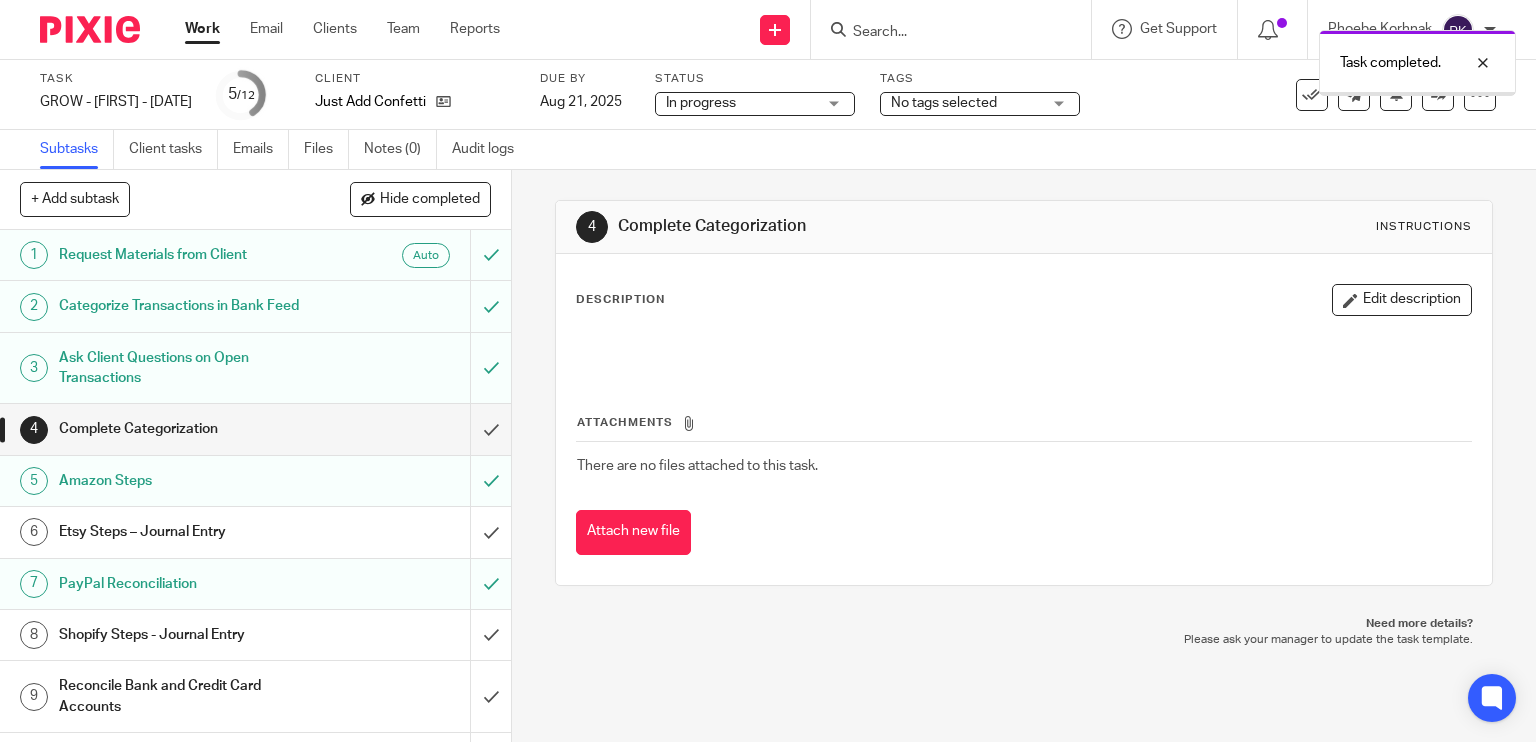 scroll, scrollTop: 0, scrollLeft: 0, axis: both 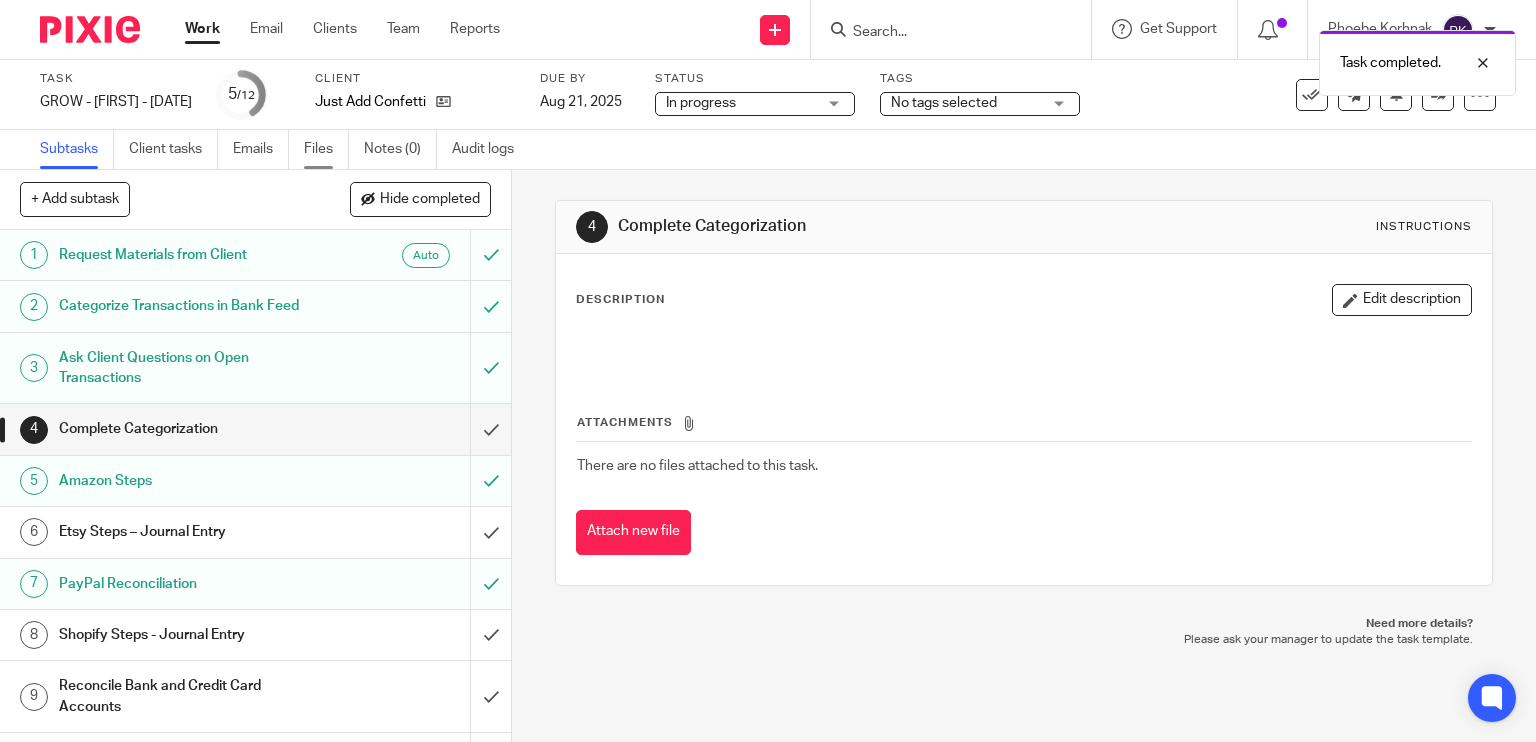 click on "Files" at bounding box center [326, 149] 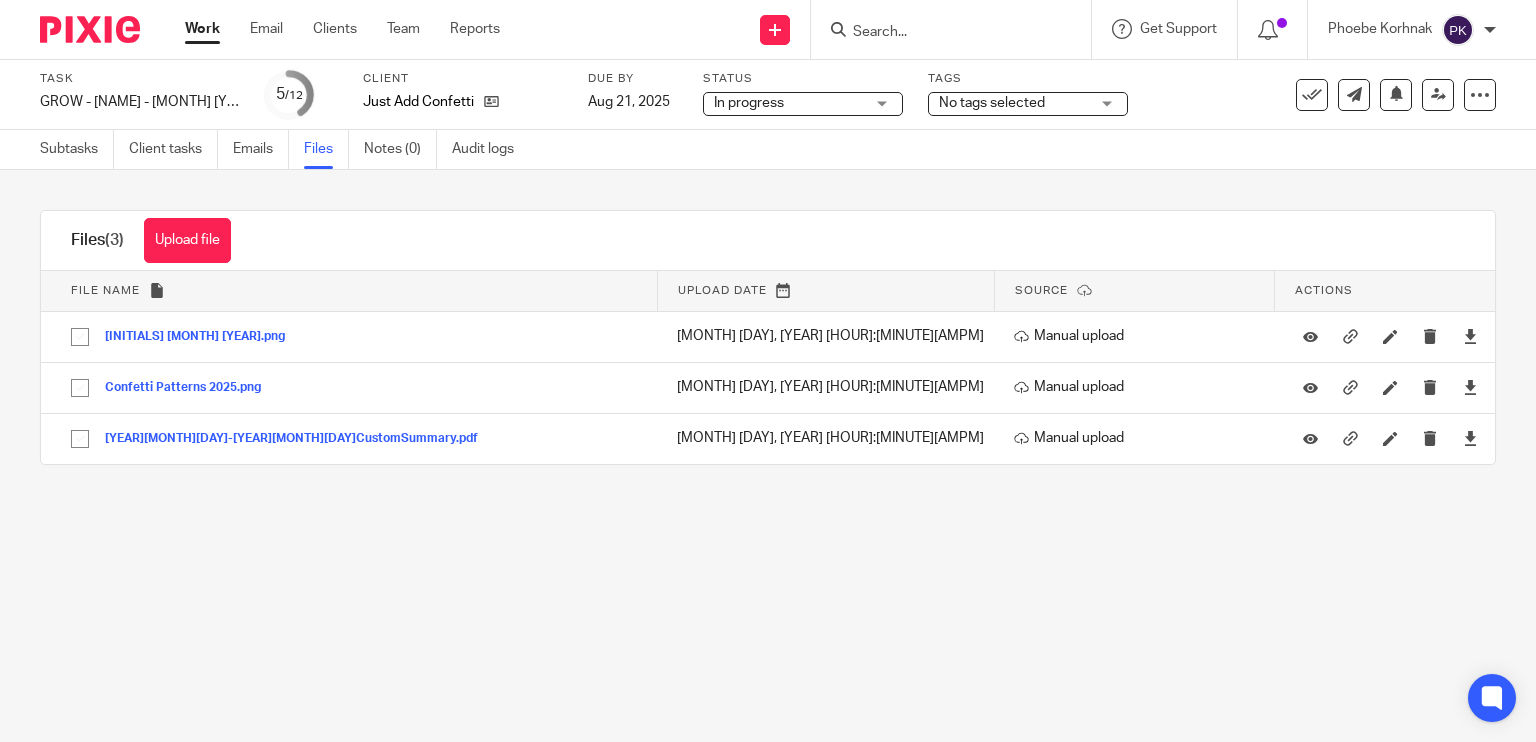 scroll, scrollTop: 0, scrollLeft: 0, axis: both 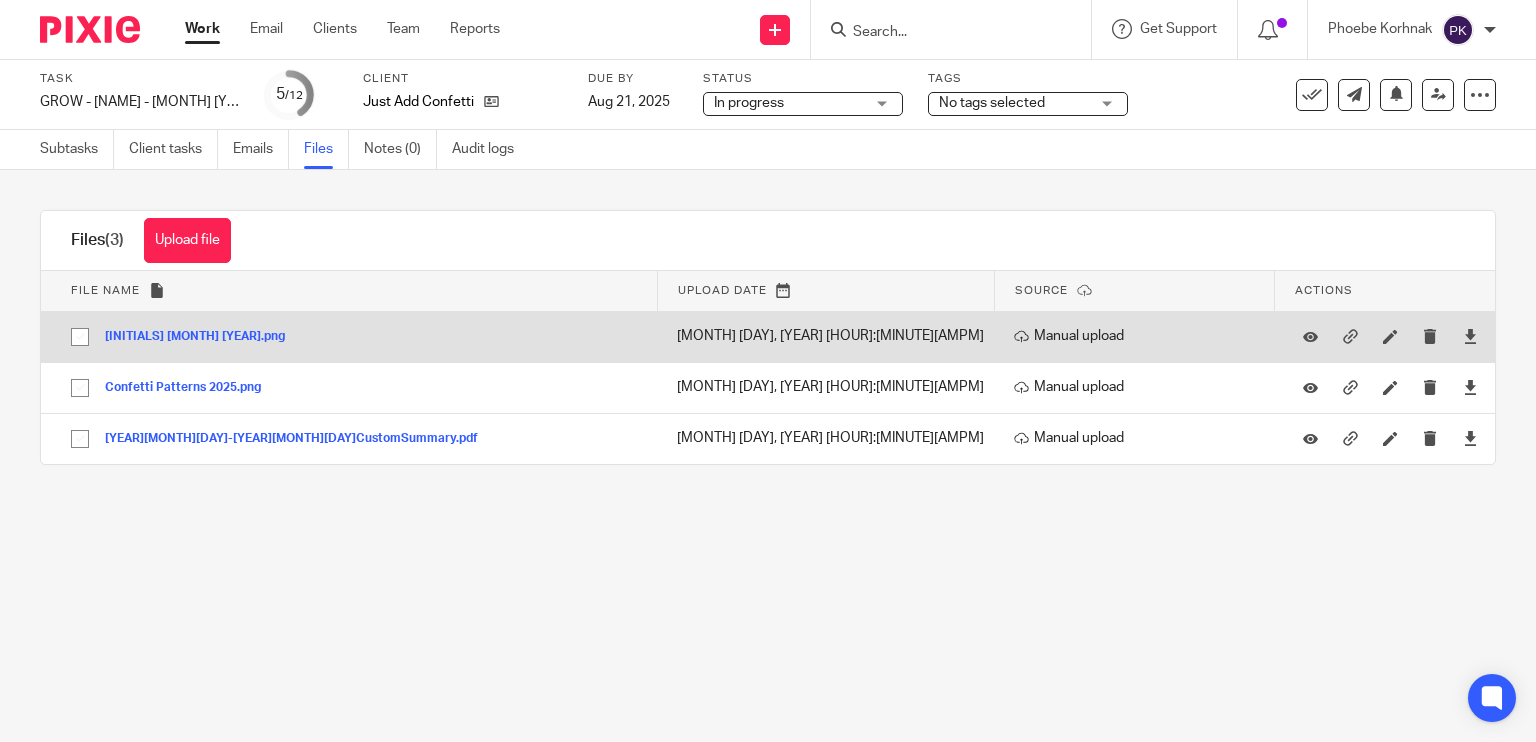 click on "JAC July 2025.png" at bounding box center (202, 337) 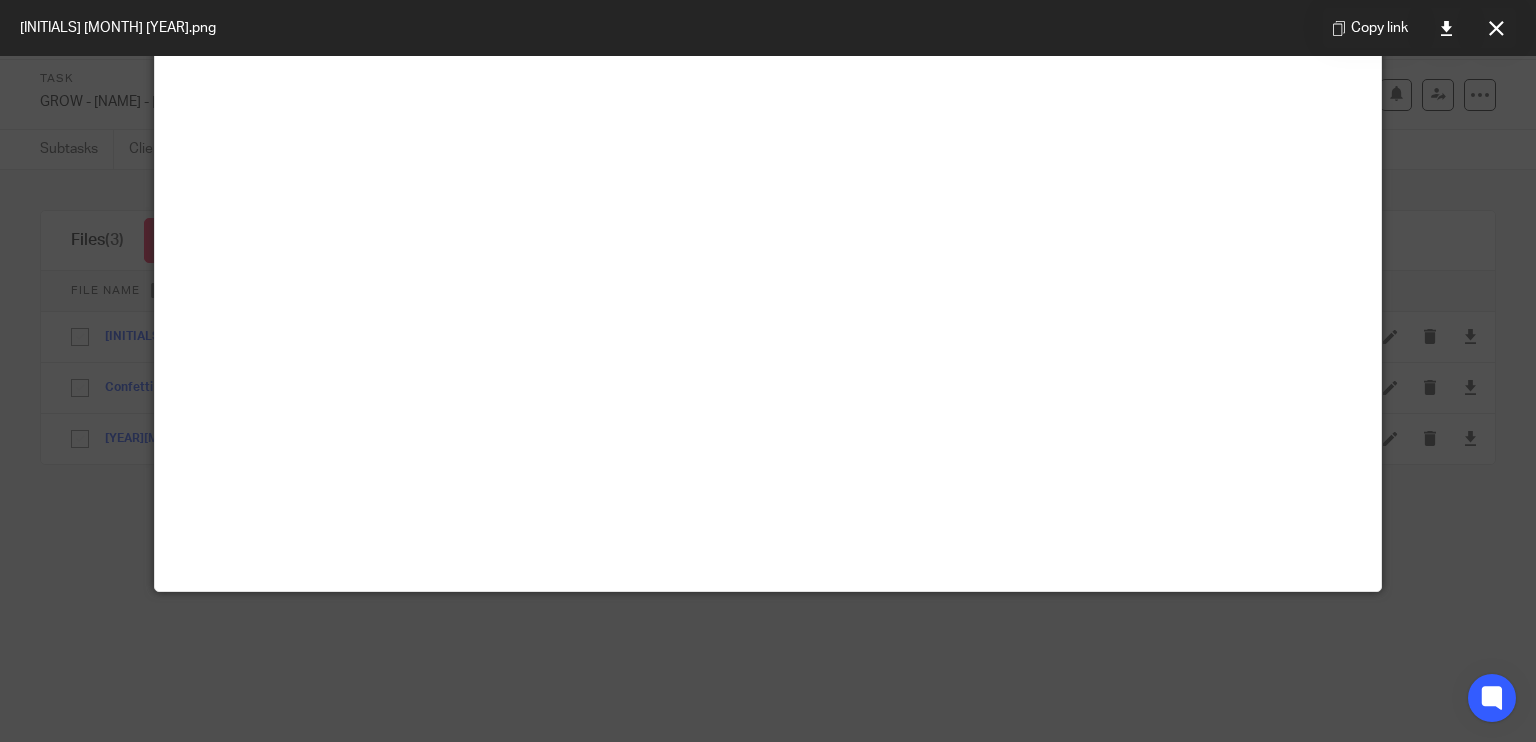 scroll, scrollTop: 216, scrollLeft: 0, axis: vertical 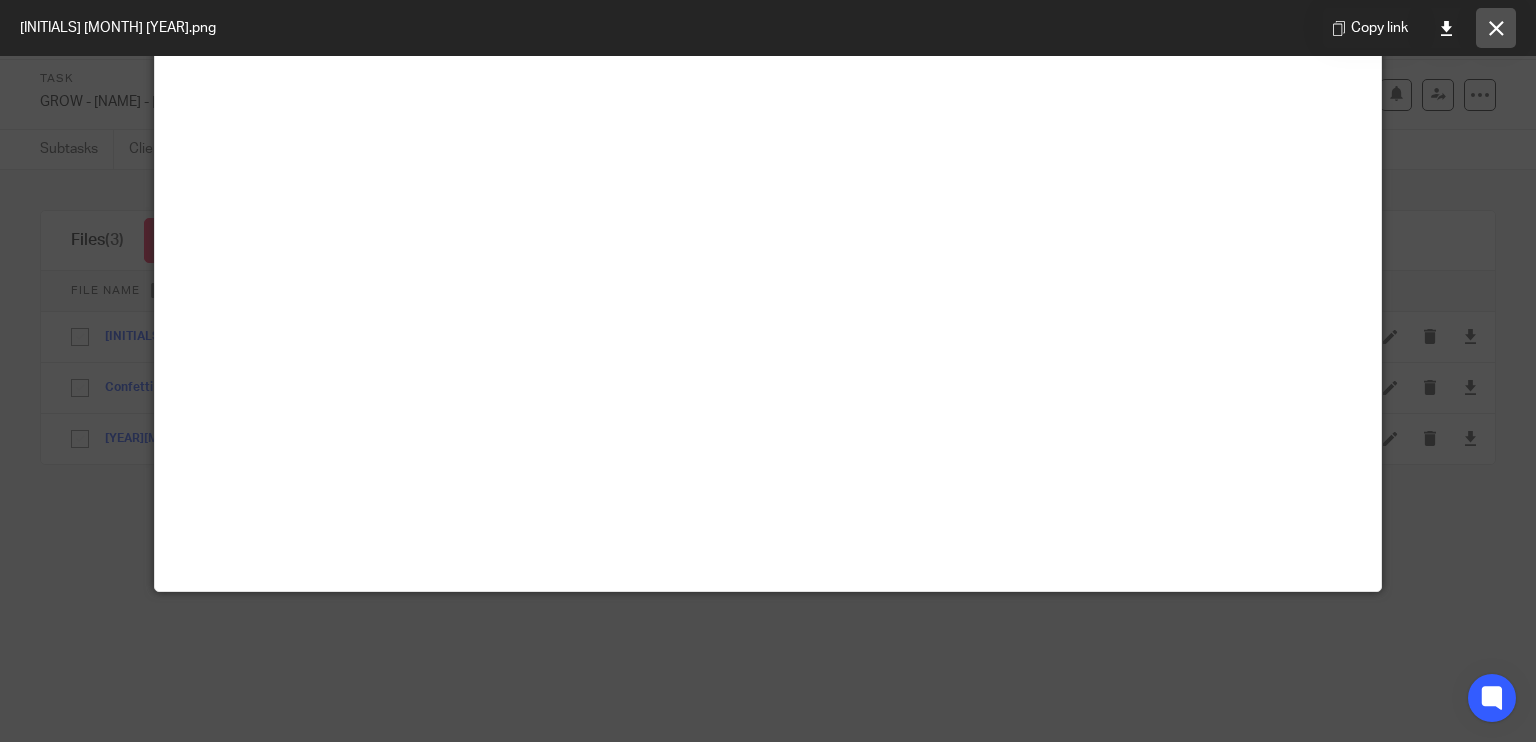 click at bounding box center [1496, 28] 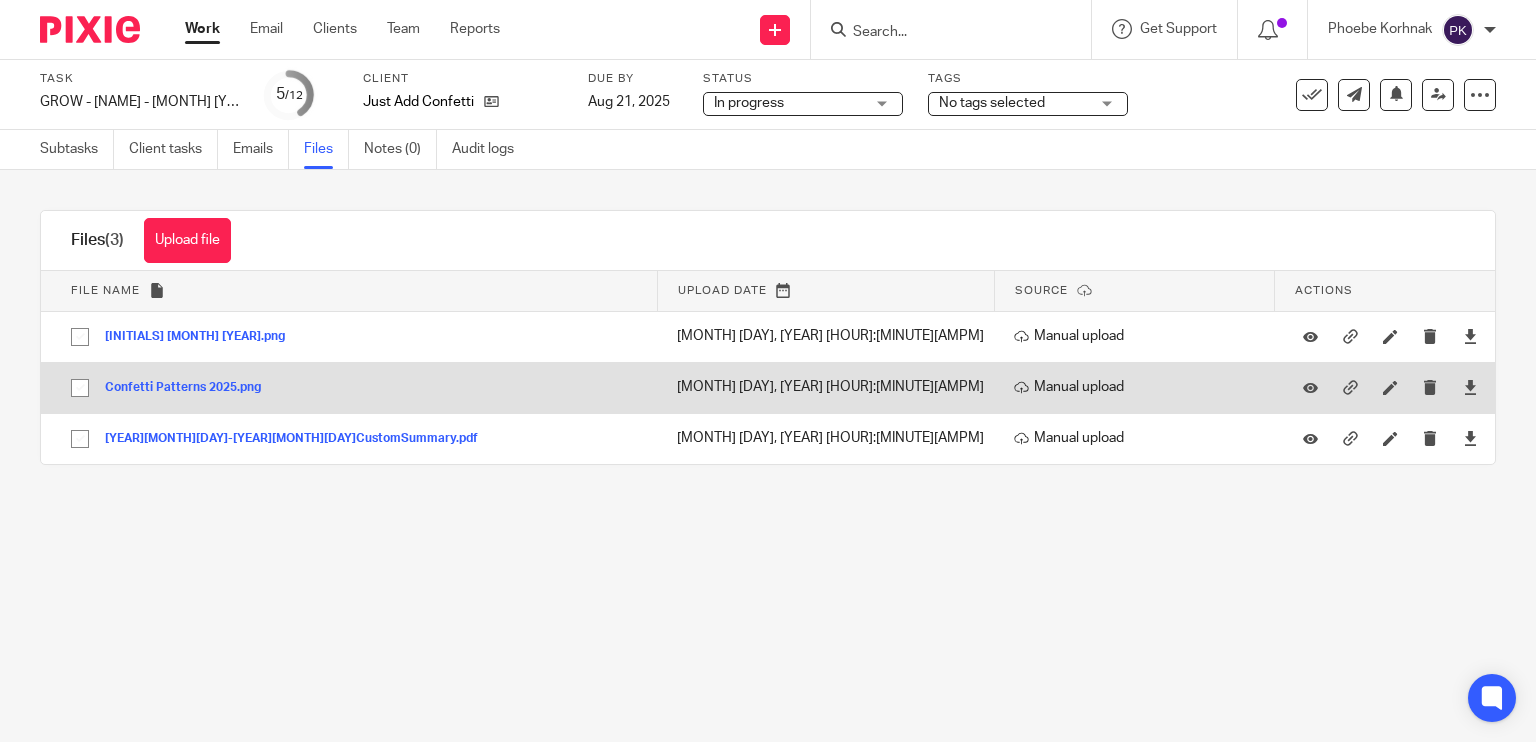 click on "Confetti Patterns 2025.png" at bounding box center (190, 388) 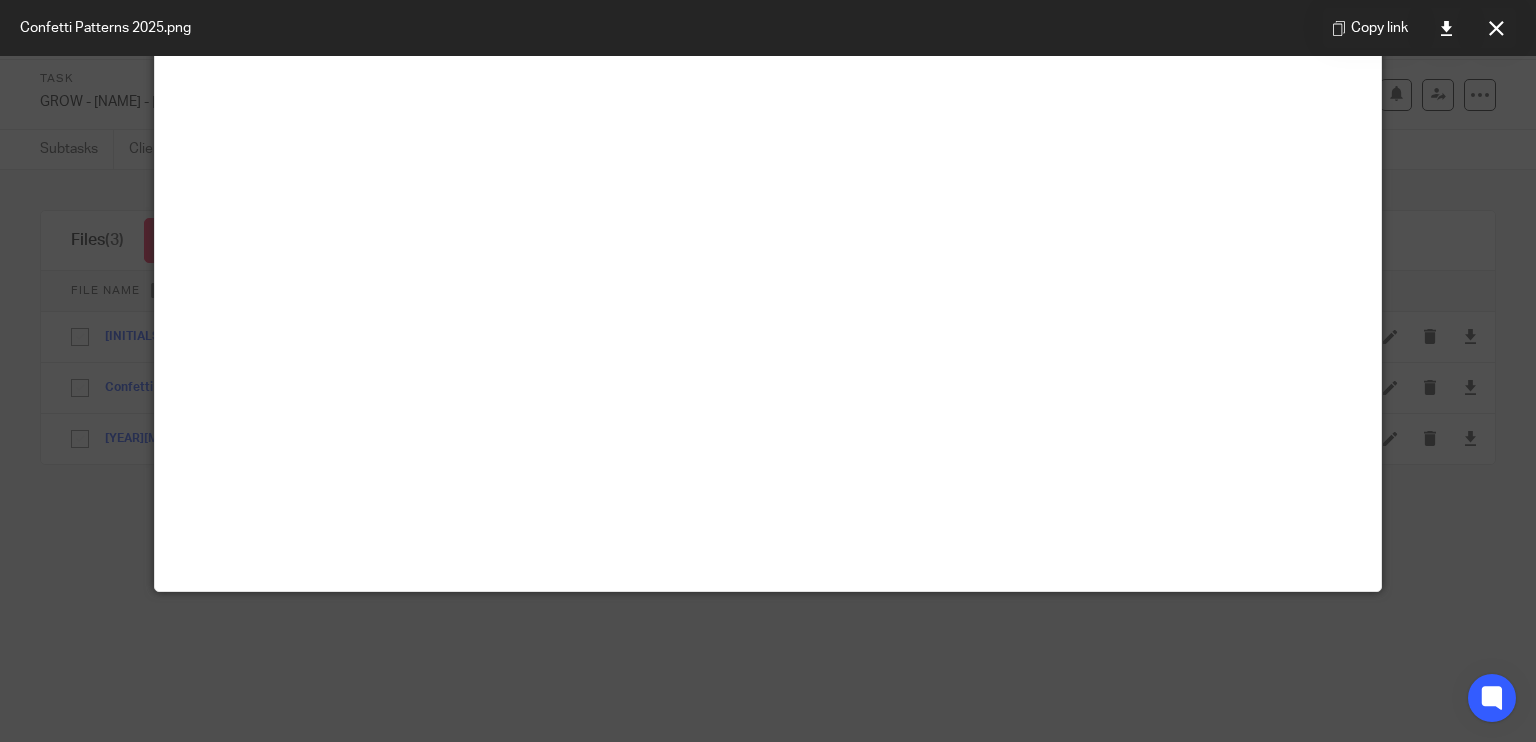 scroll, scrollTop: 183, scrollLeft: 0, axis: vertical 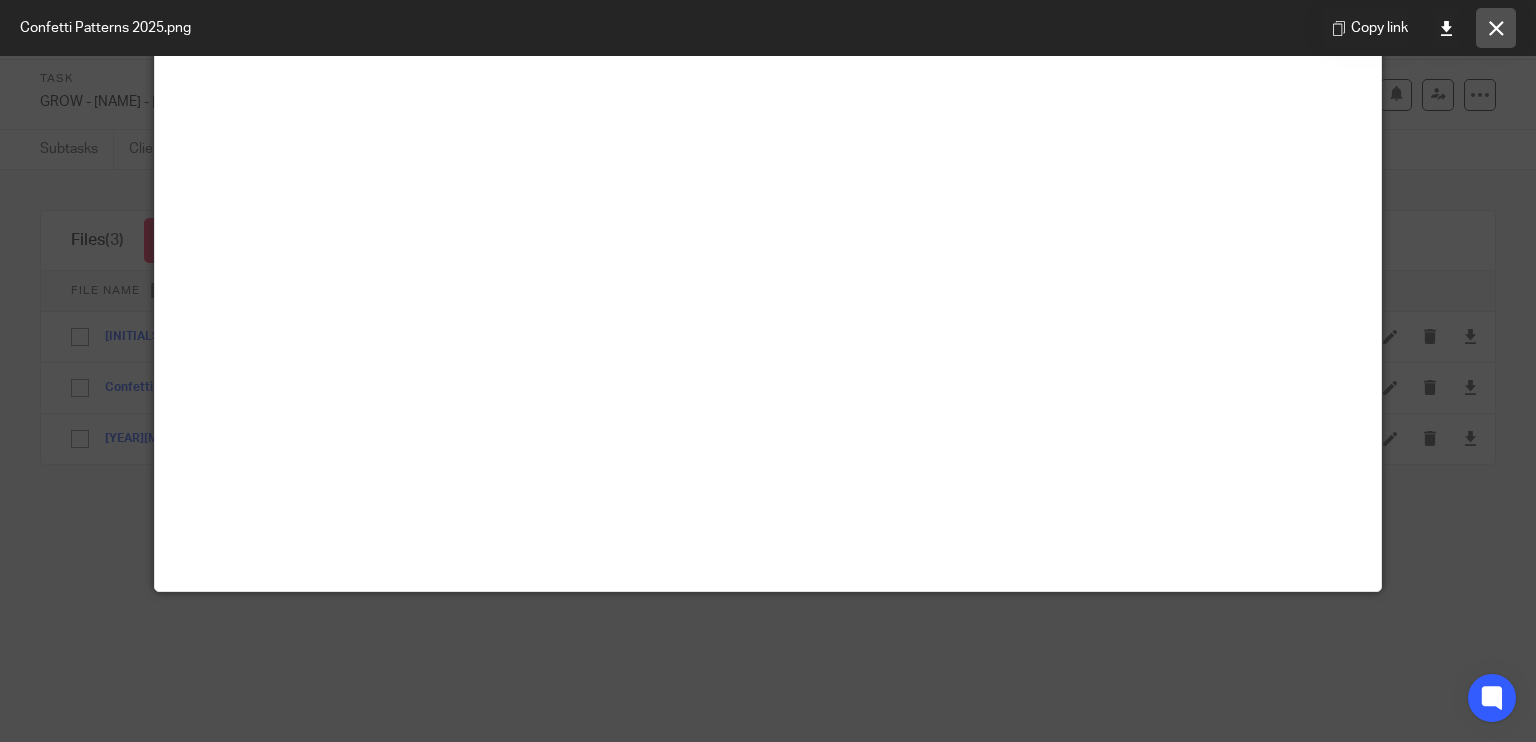 click at bounding box center (1496, 28) 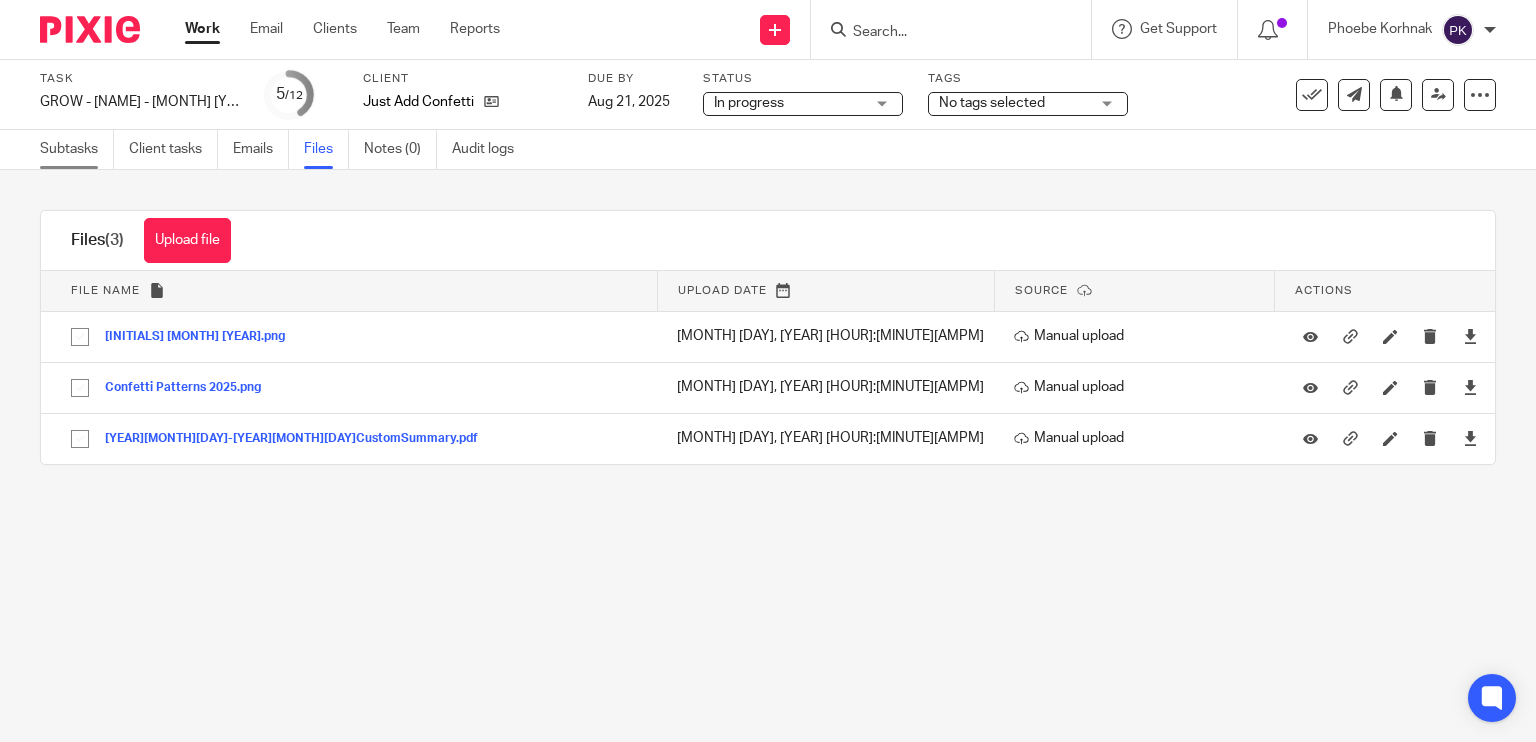click on "Subtasks" at bounding box center (77, 149) 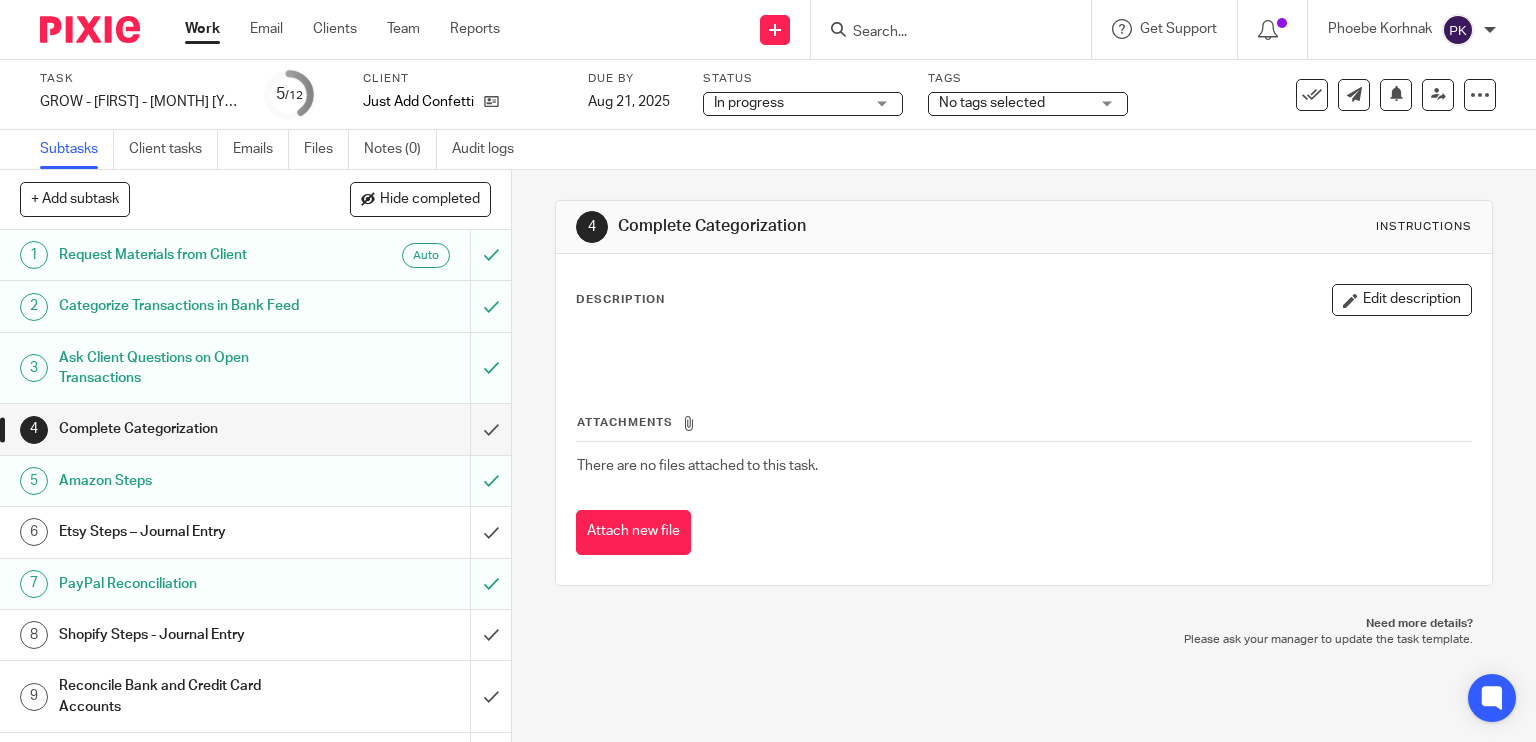 scroll, scrollTop: 0, scrollLeft: 0, axis: both 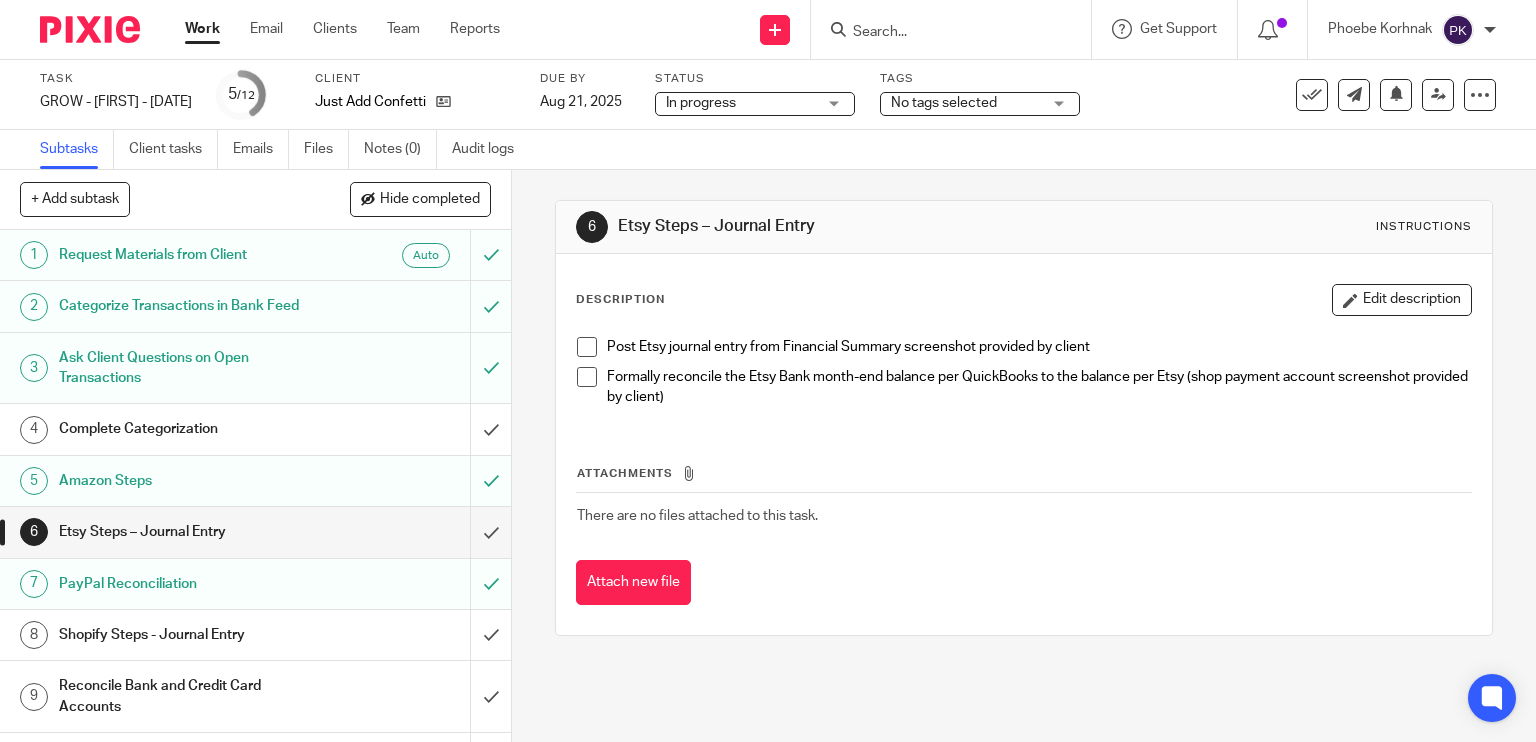 click at bounding box center (587, 347) 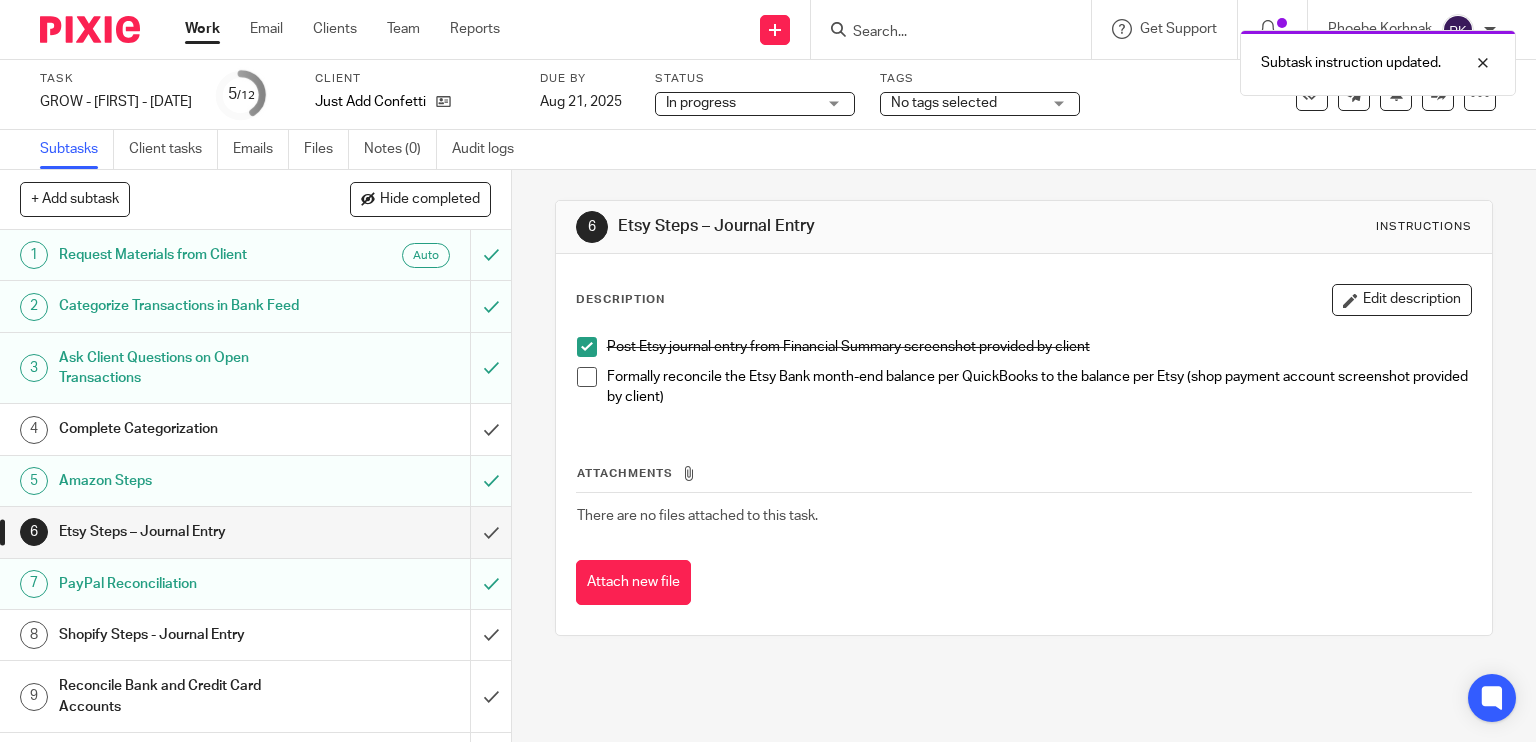 click at bounding box center [587, 377] 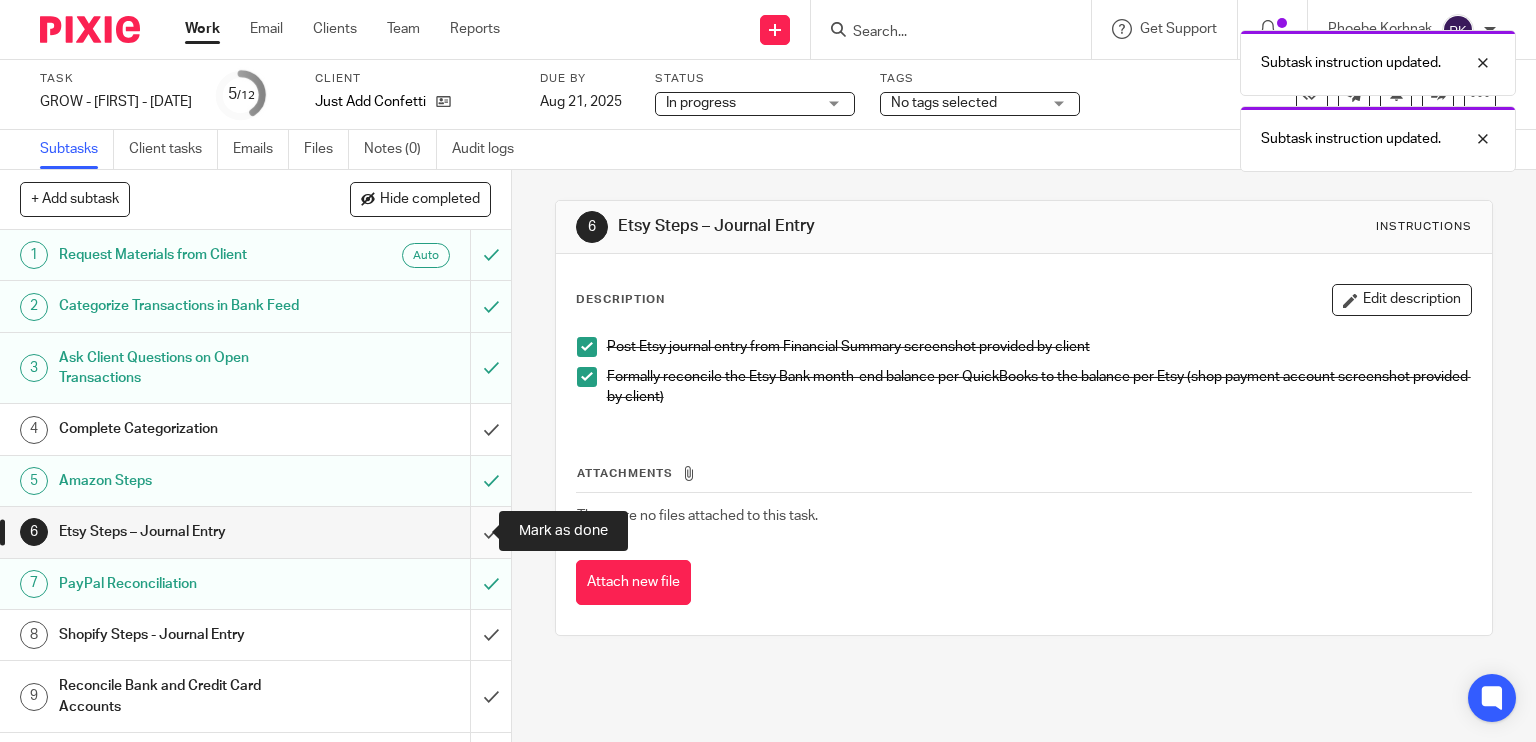 click at bounding box center (255, 532) 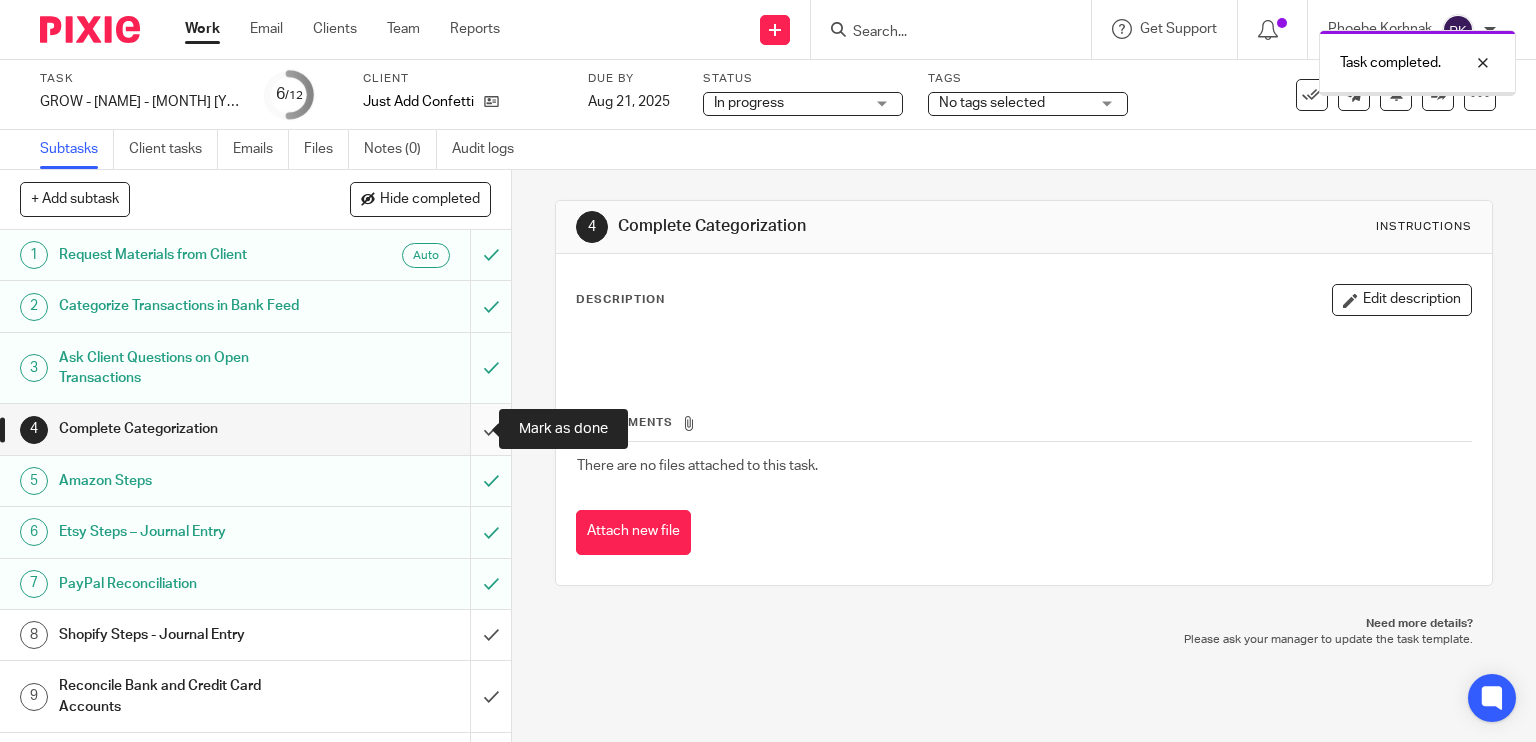 scroll, scrollTop: 0, scrollLeft: 0, axis: both 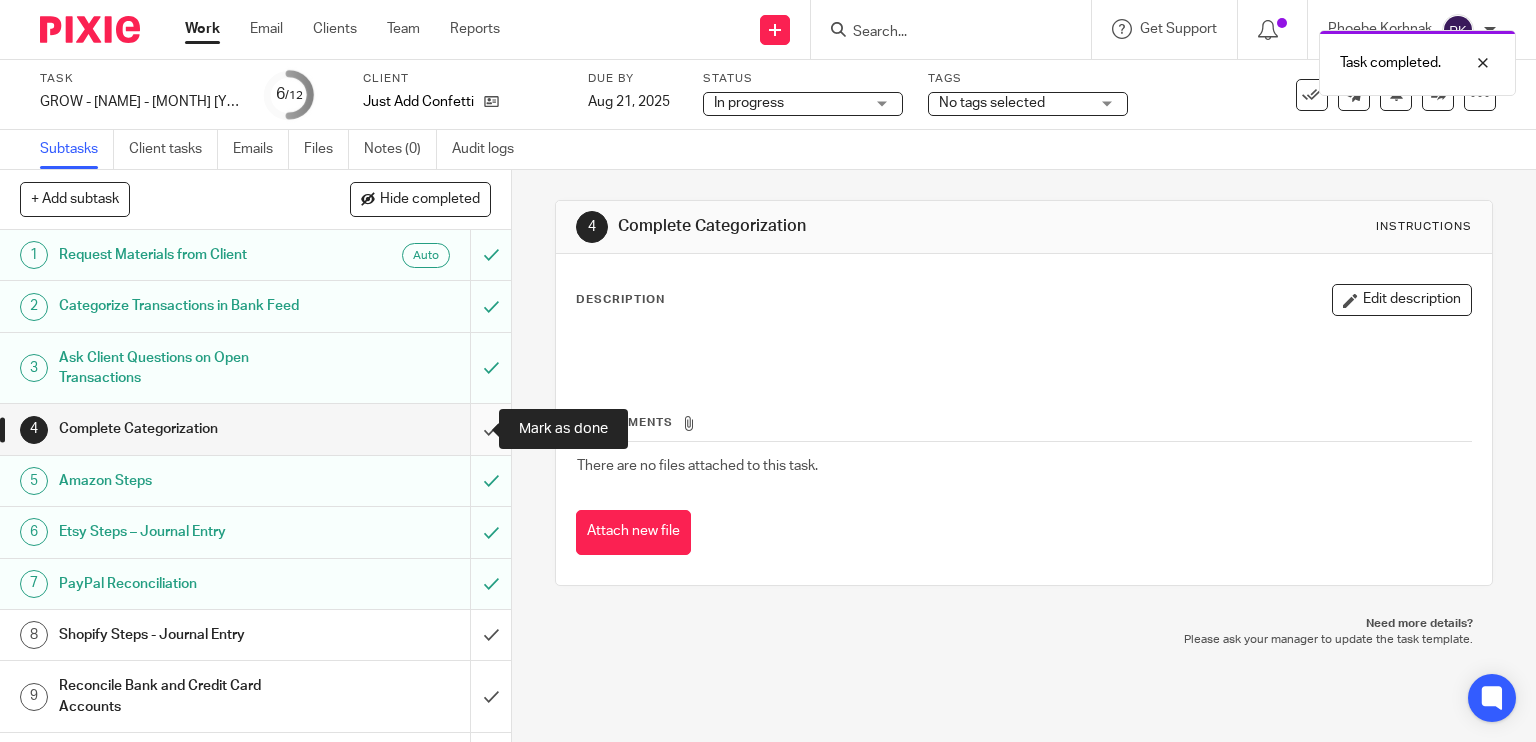 click at bounding box center (255, 429) 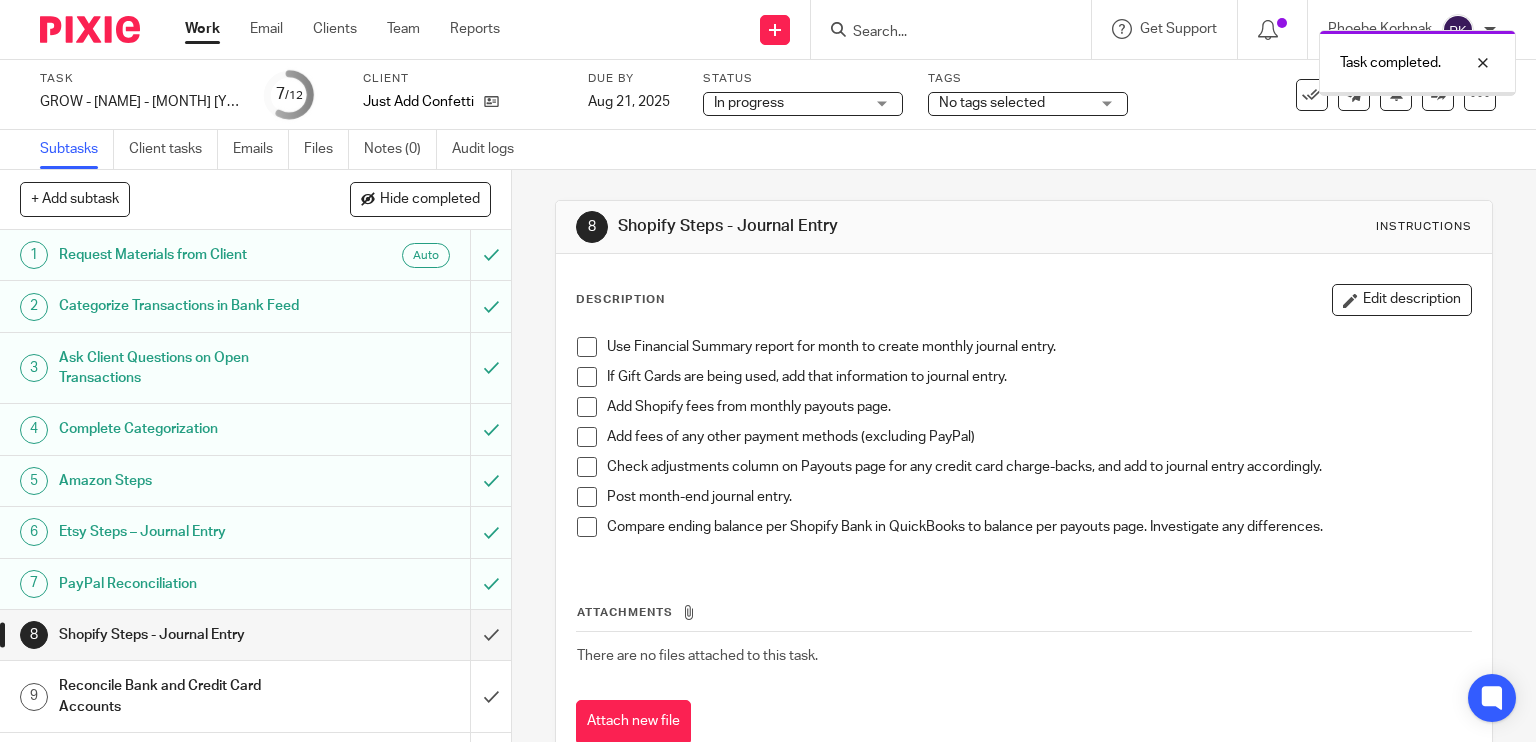 scroll, scrollTop: 0, scrollLeft: 0, axis: both 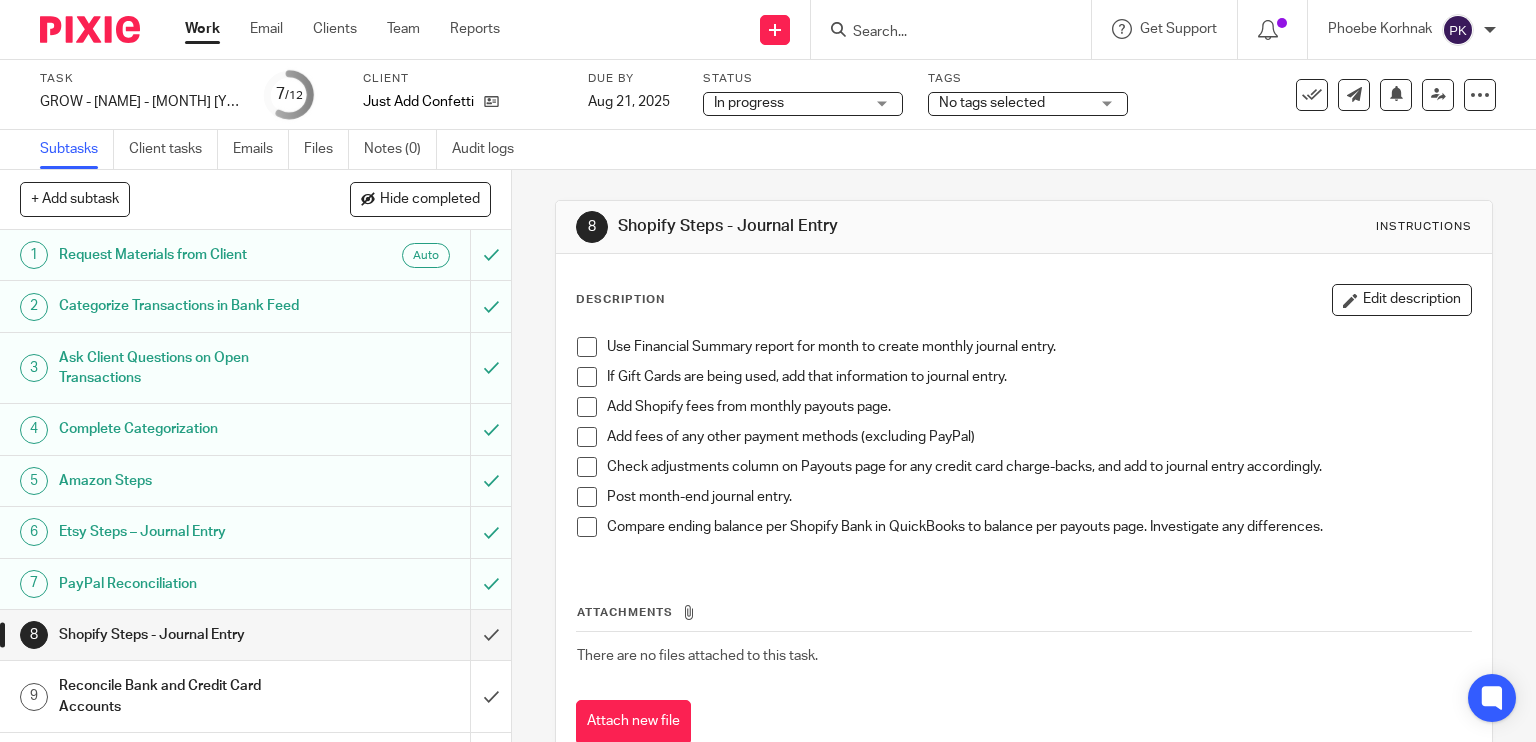 click at bounding box center (587, 347) 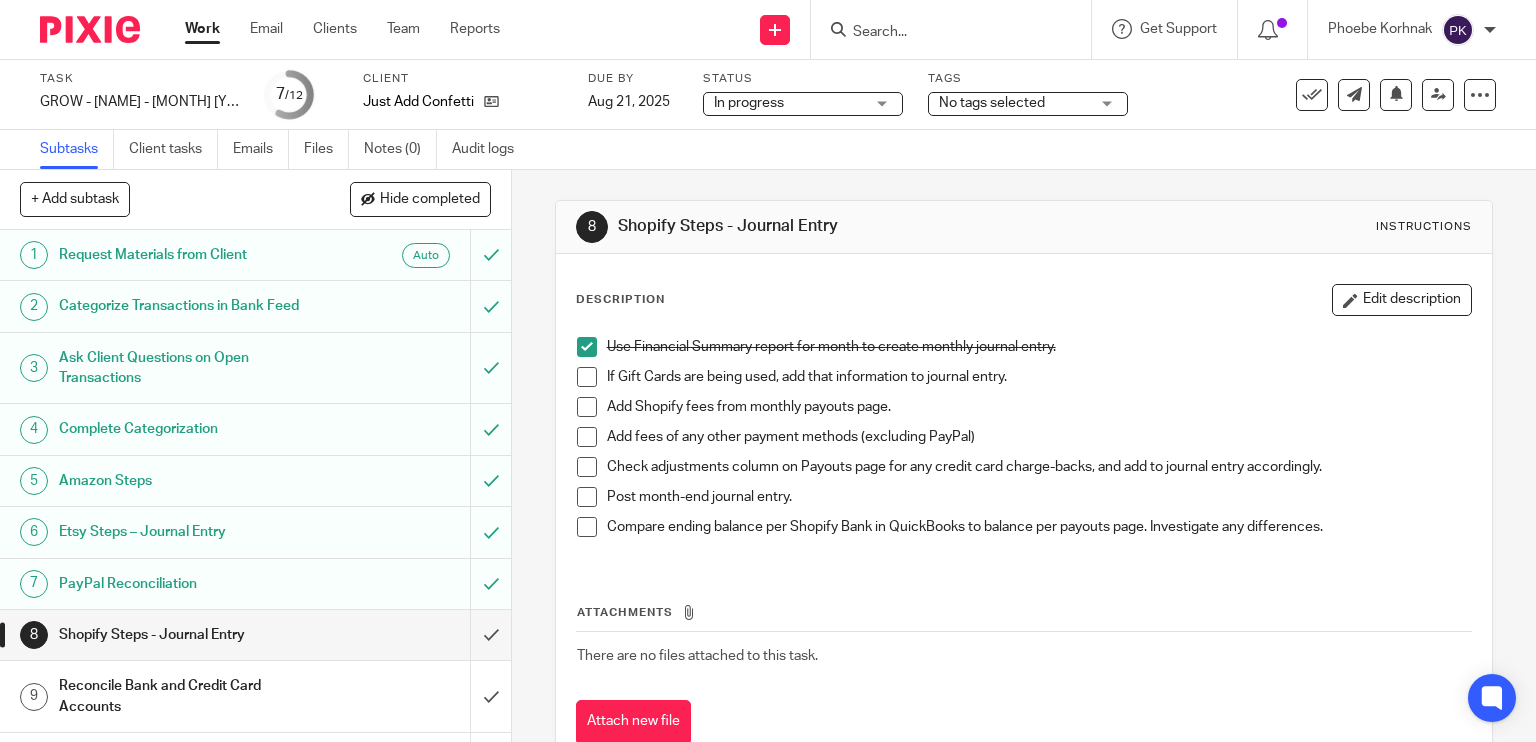click at bounding box center (587, 377) 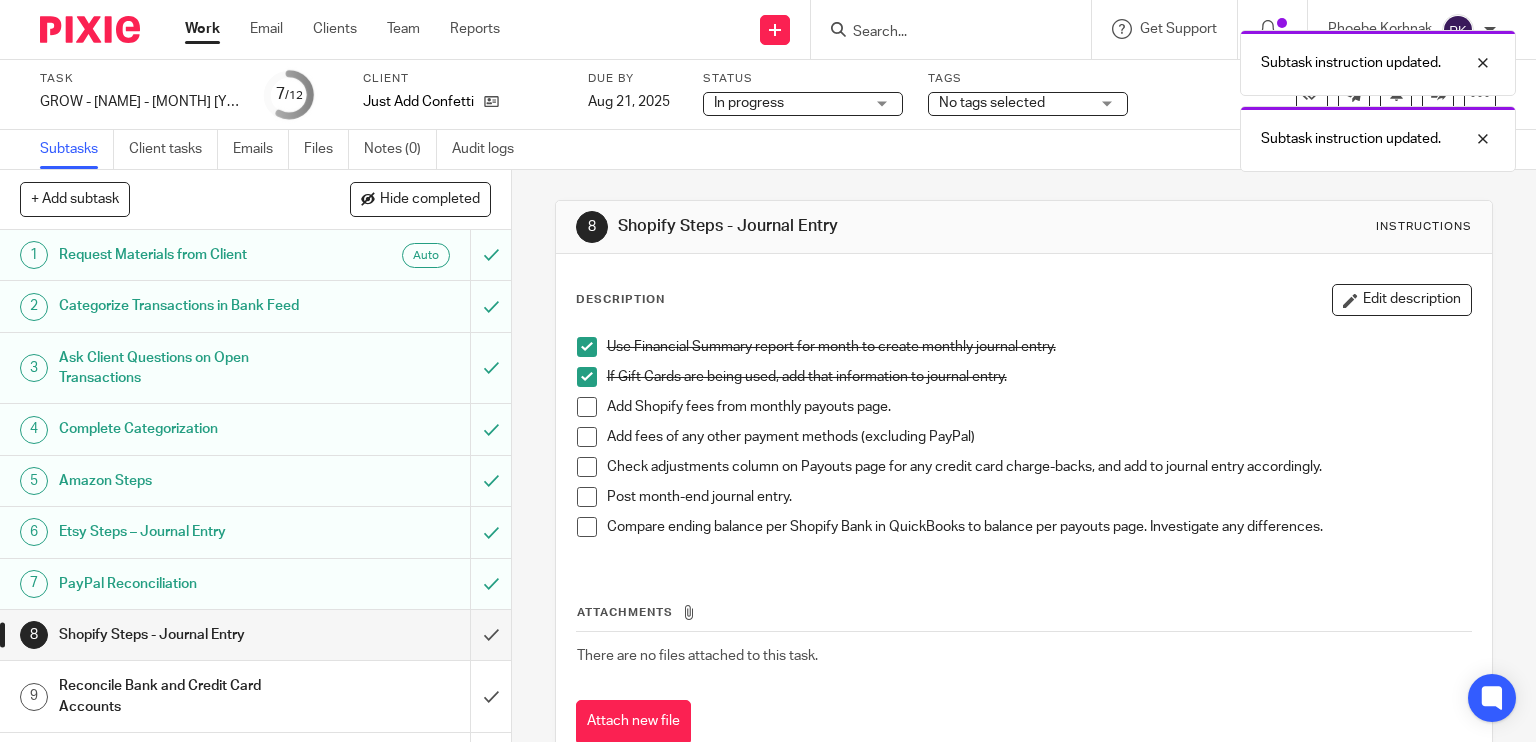 click at bounding box center [587, 407] 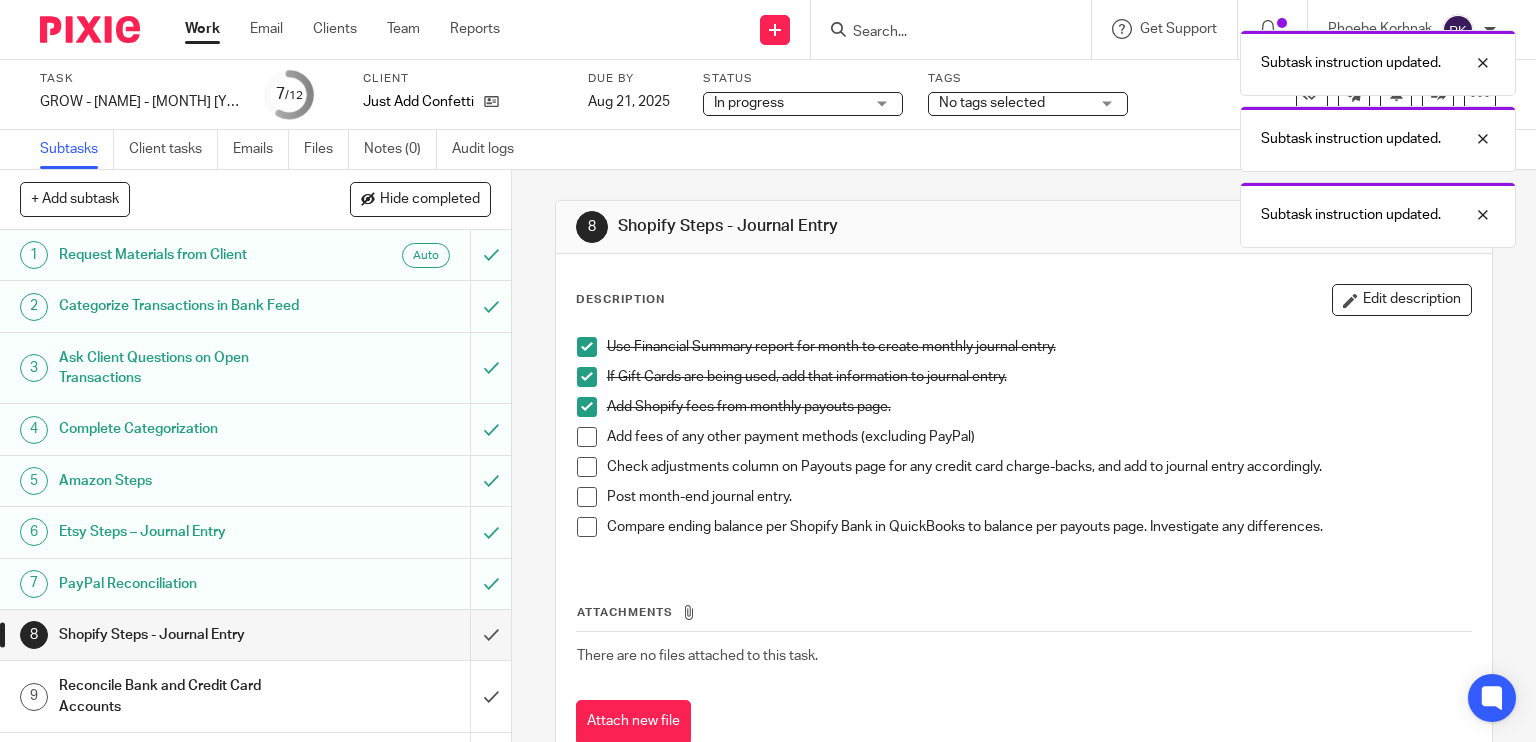 click at bounding box center [587, 437] 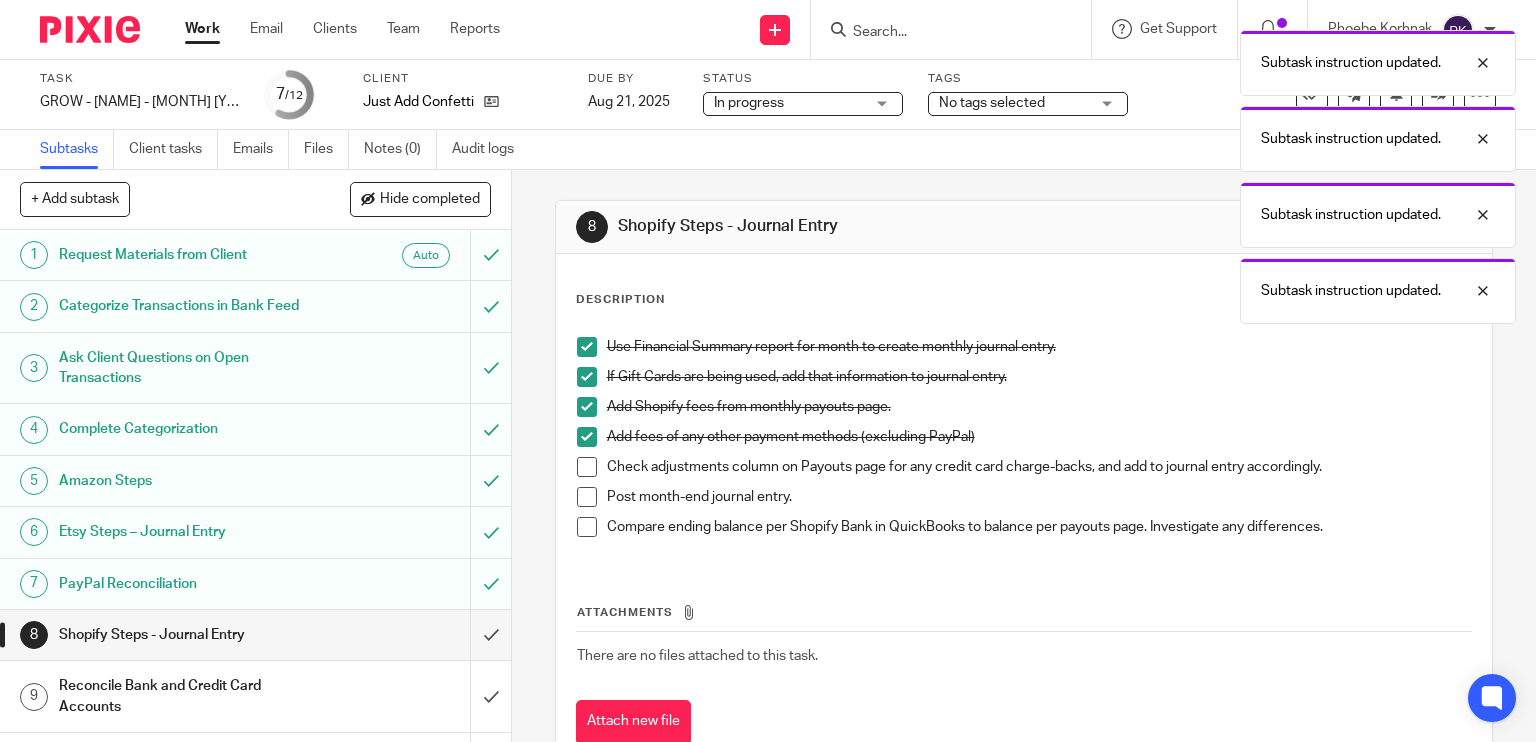 click at bounding box center [587, 467] 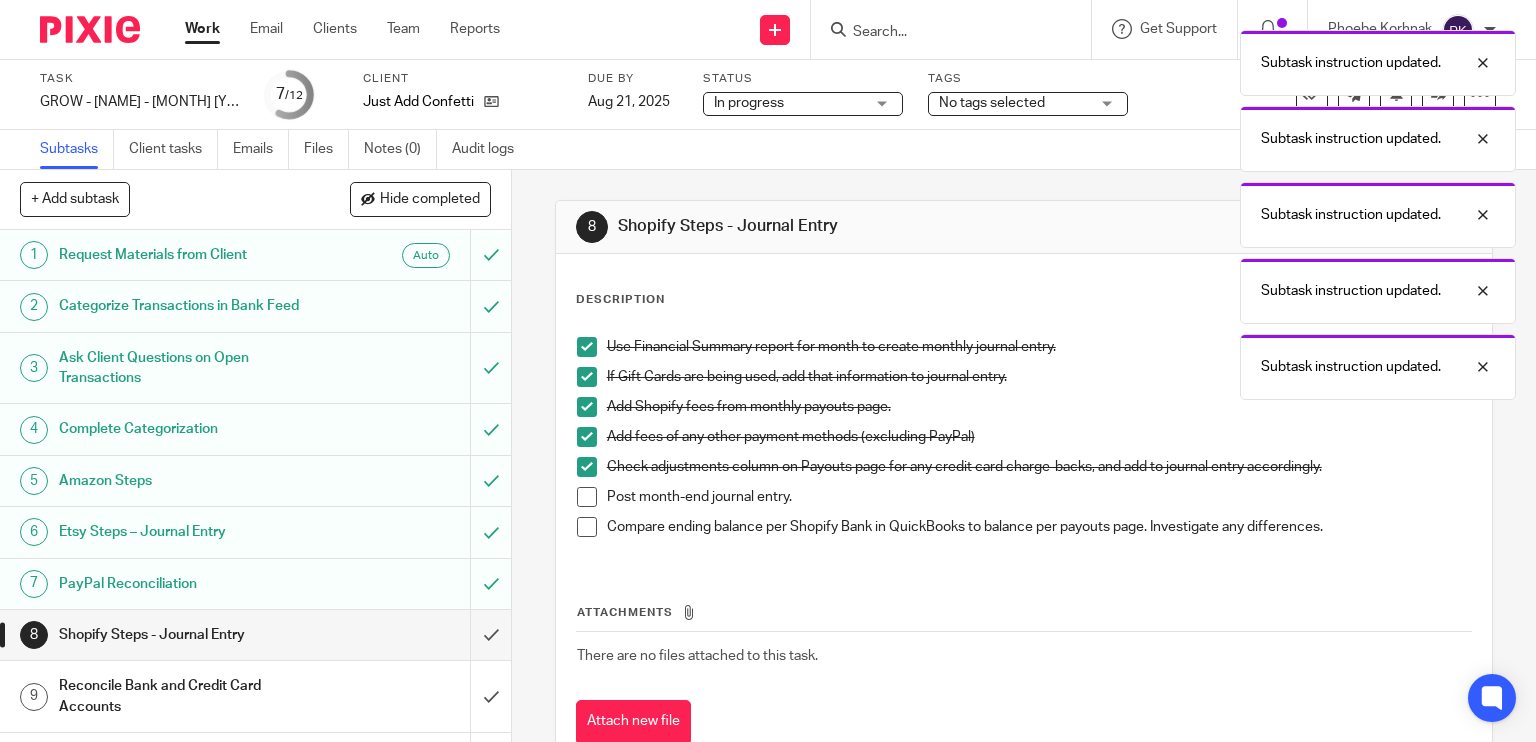 click at bounding box center [587, 497] 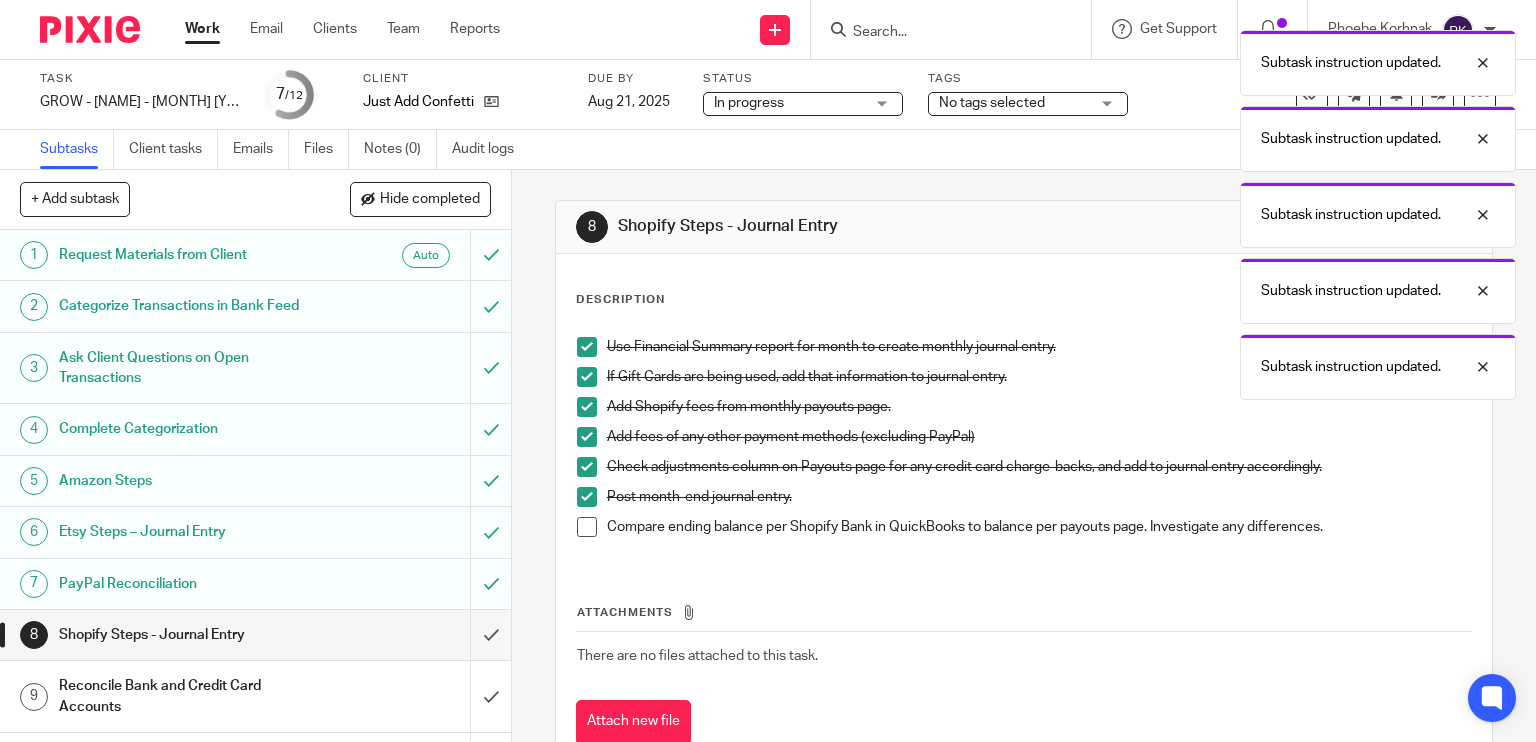 click at bounding box center [587, 527] 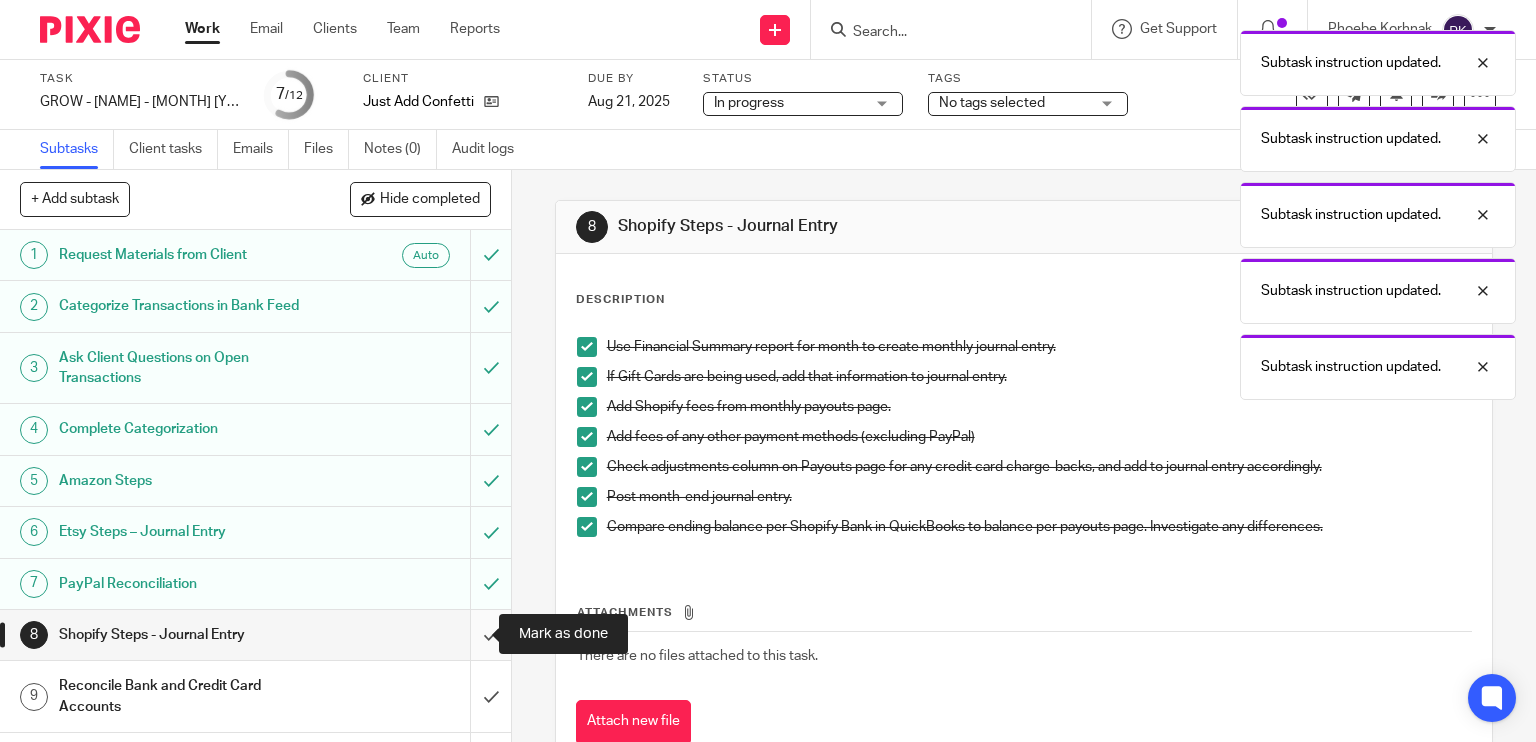 click at bounding box center (255, 635) 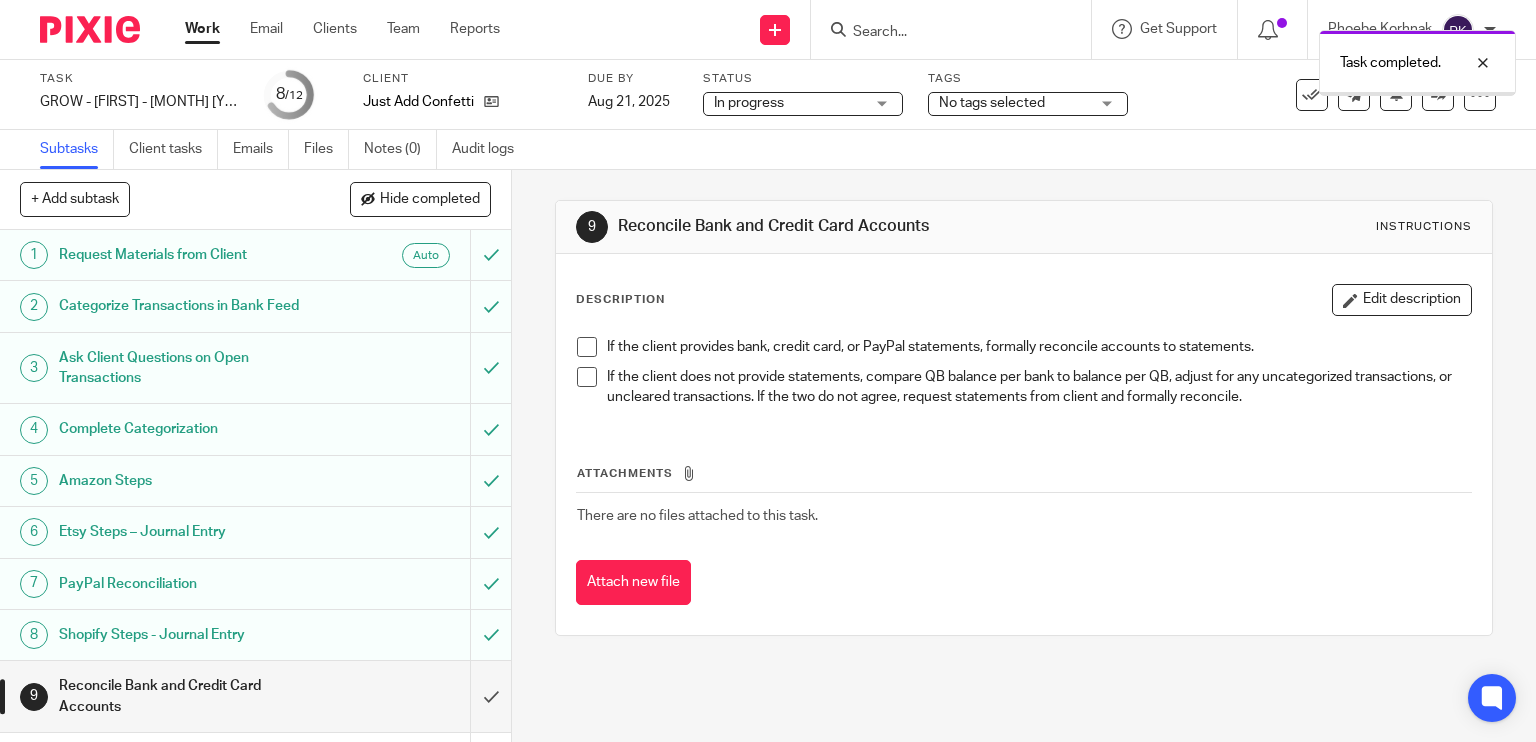 scroll, scrollTop: 0, scrollLeft: 0, axis: both 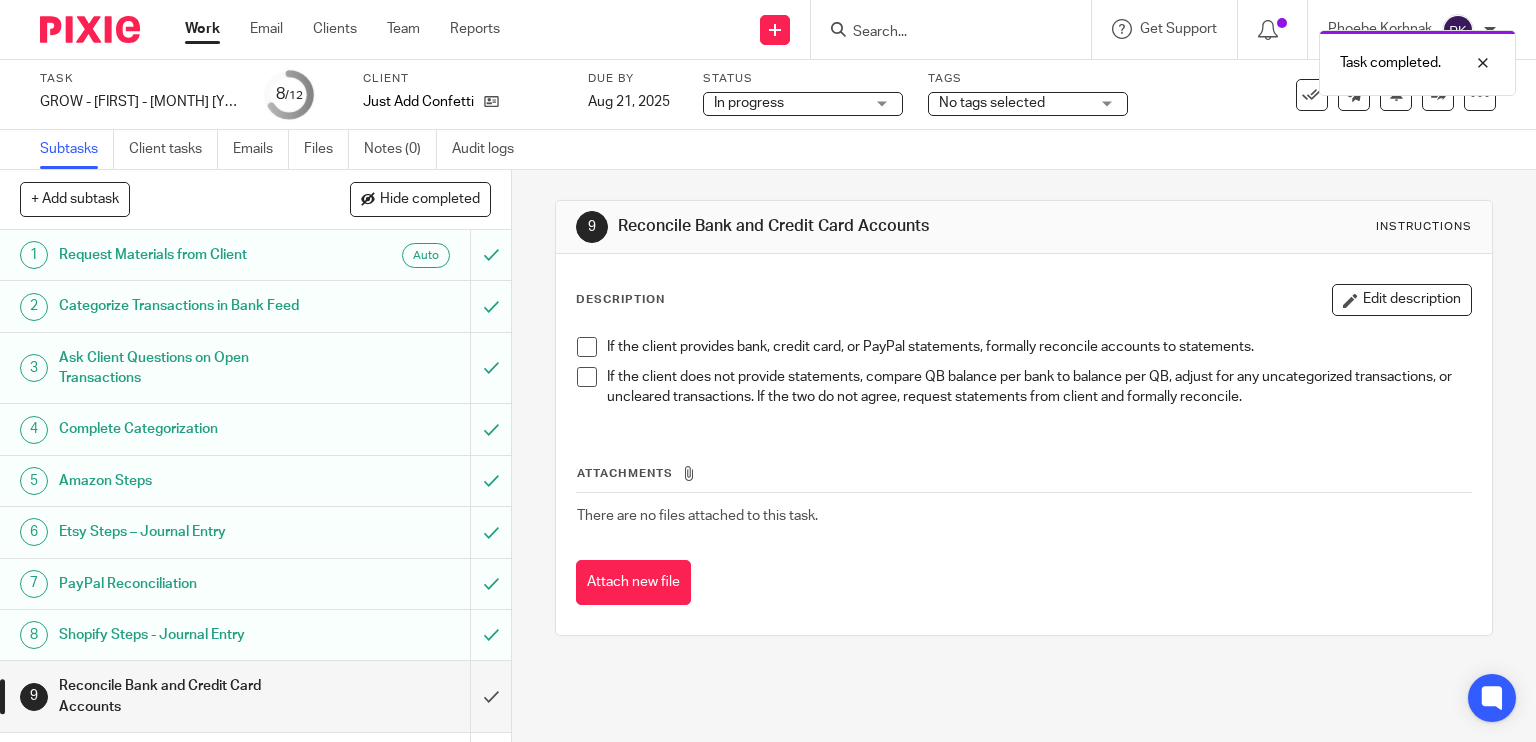 click at bounding box center (587, 347) 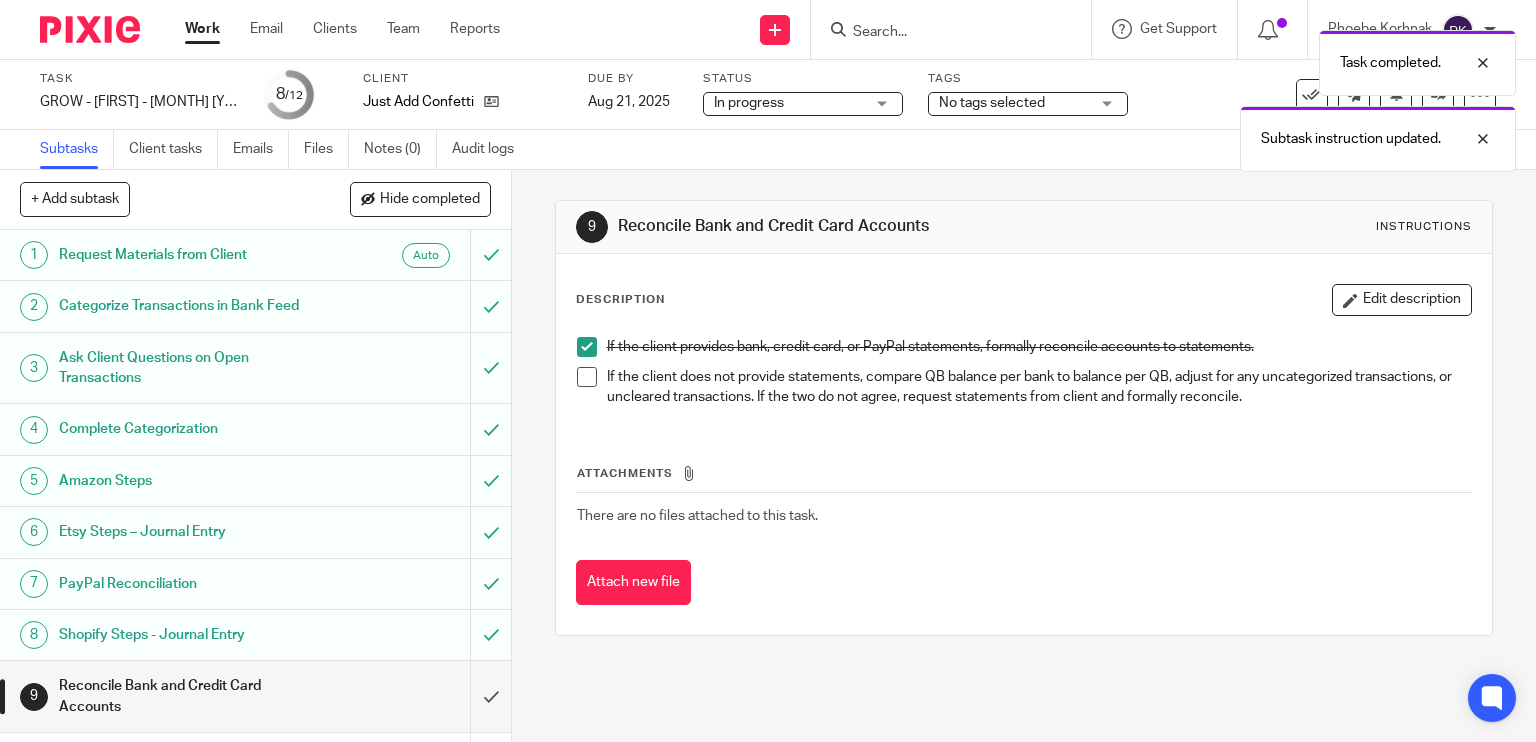 click at bounding box center [587, 377] 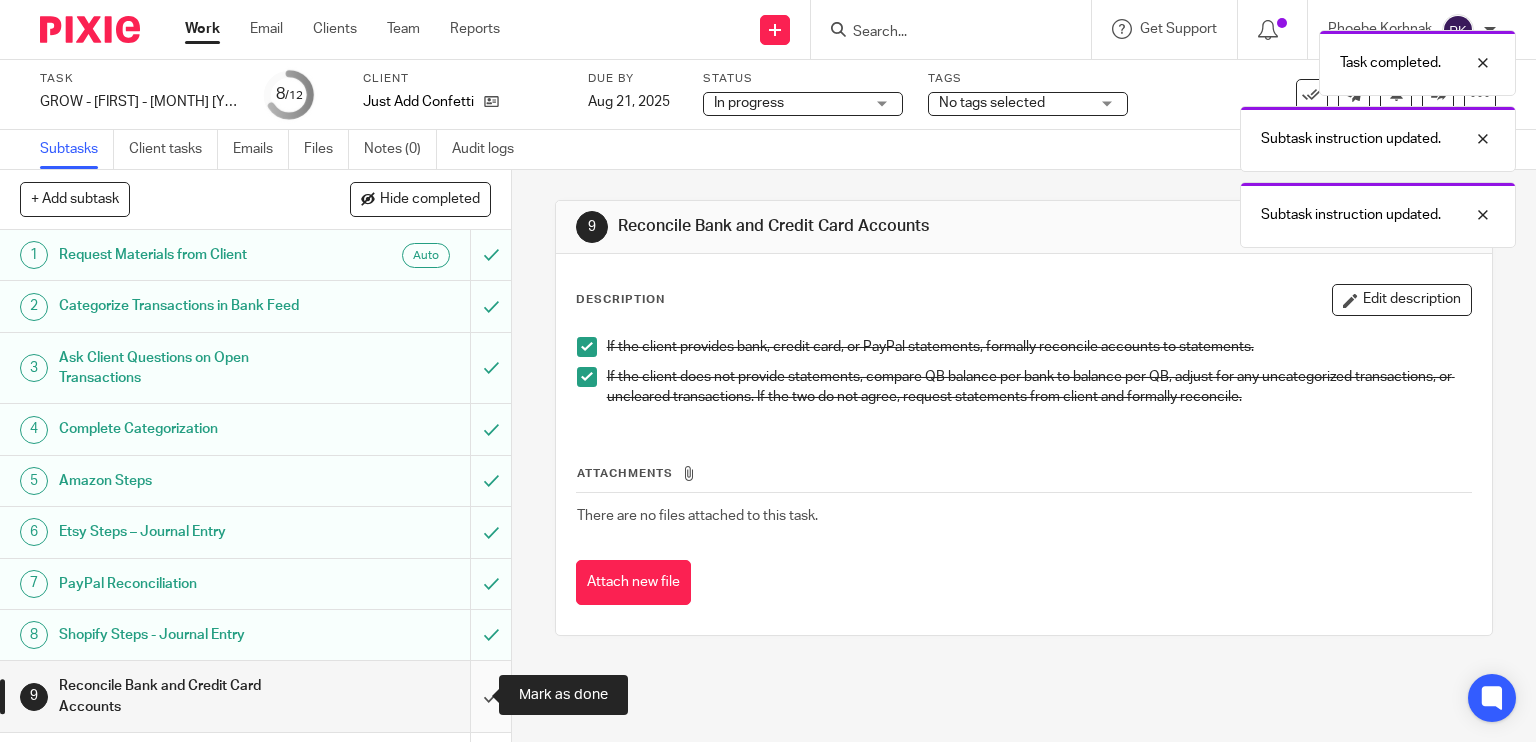 click at bounding box center [255, 696] 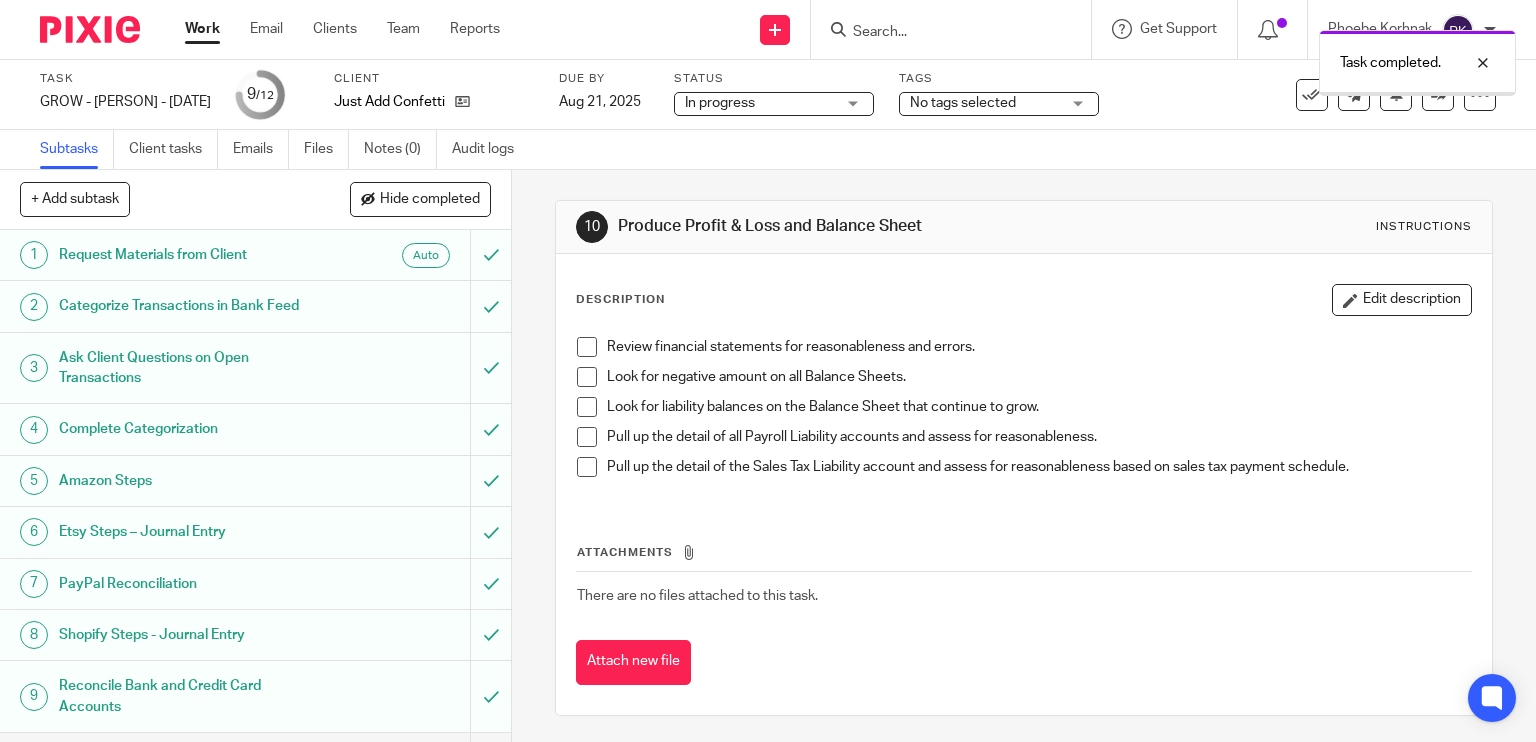 scroll, scrollTop: 0, scrollLeft: 0, axis: both 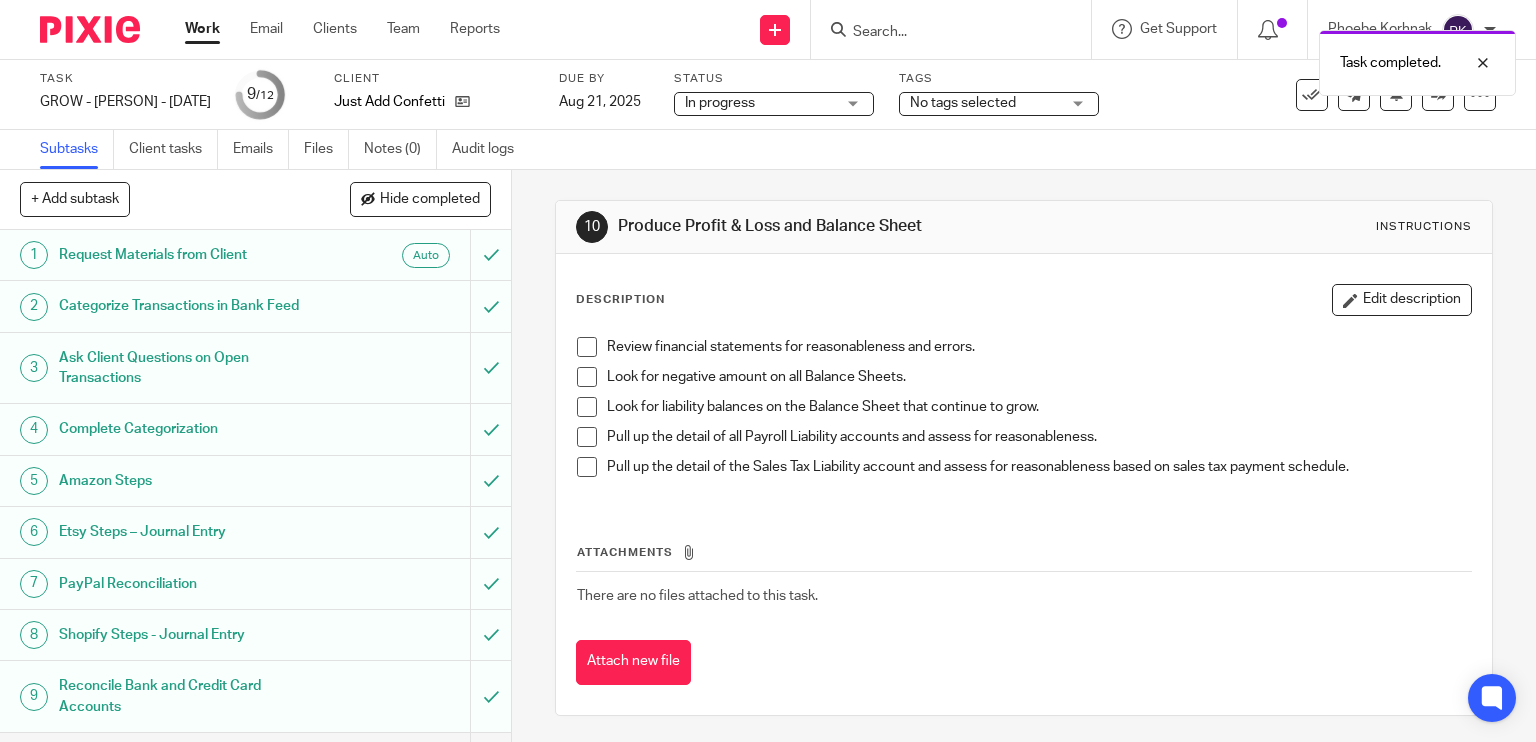 click at bounding box center [587, 347] 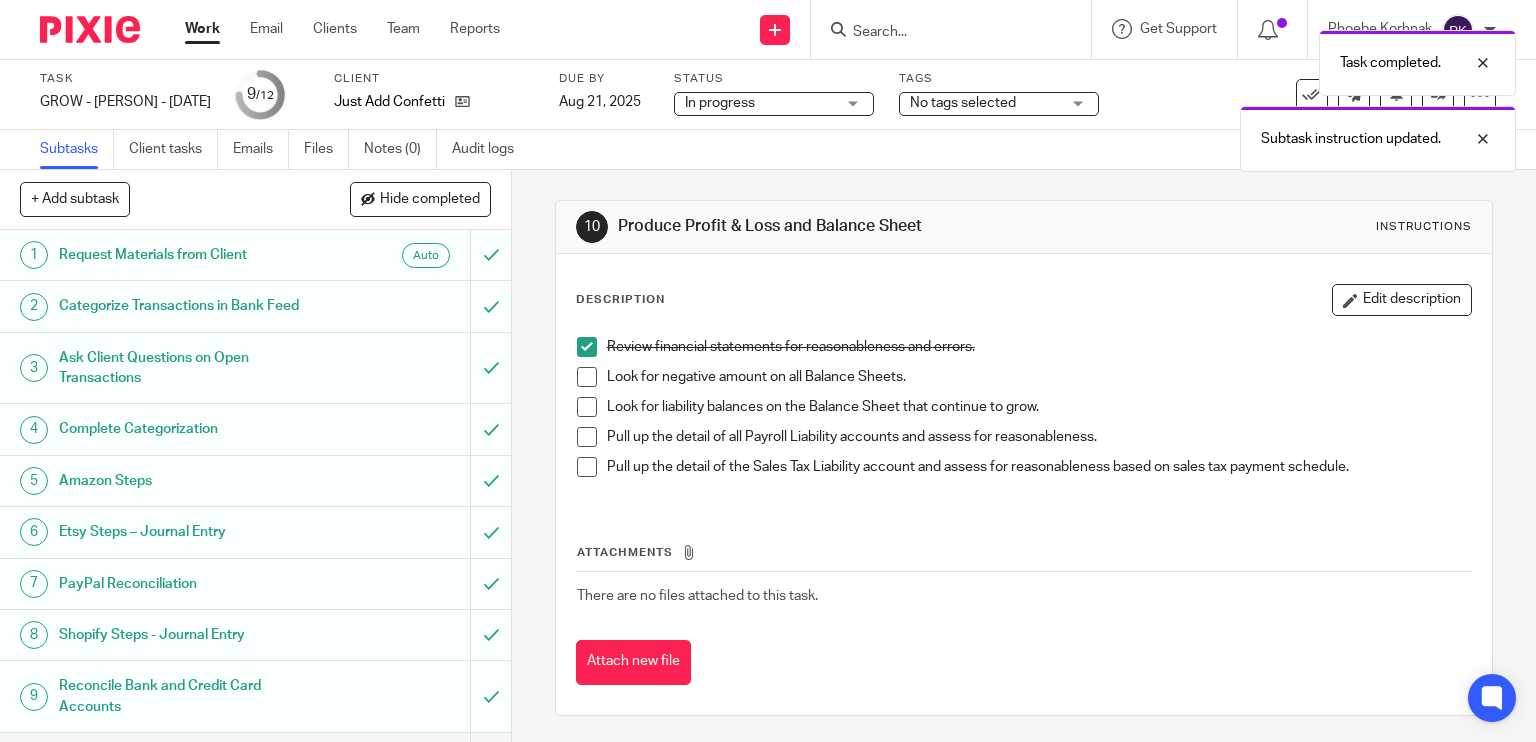 click at bounding box center (587, 407) 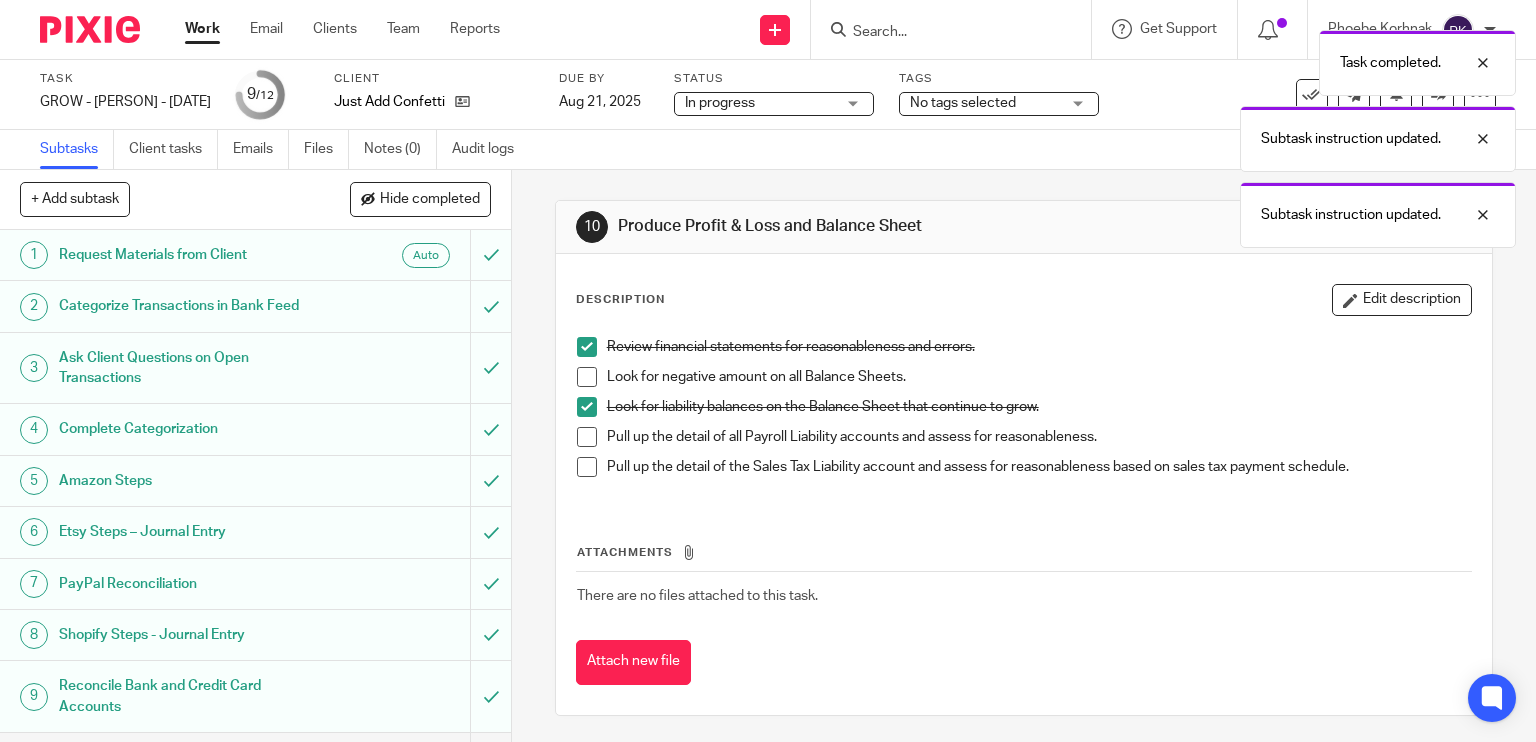 click at bounding box center [587, 377] 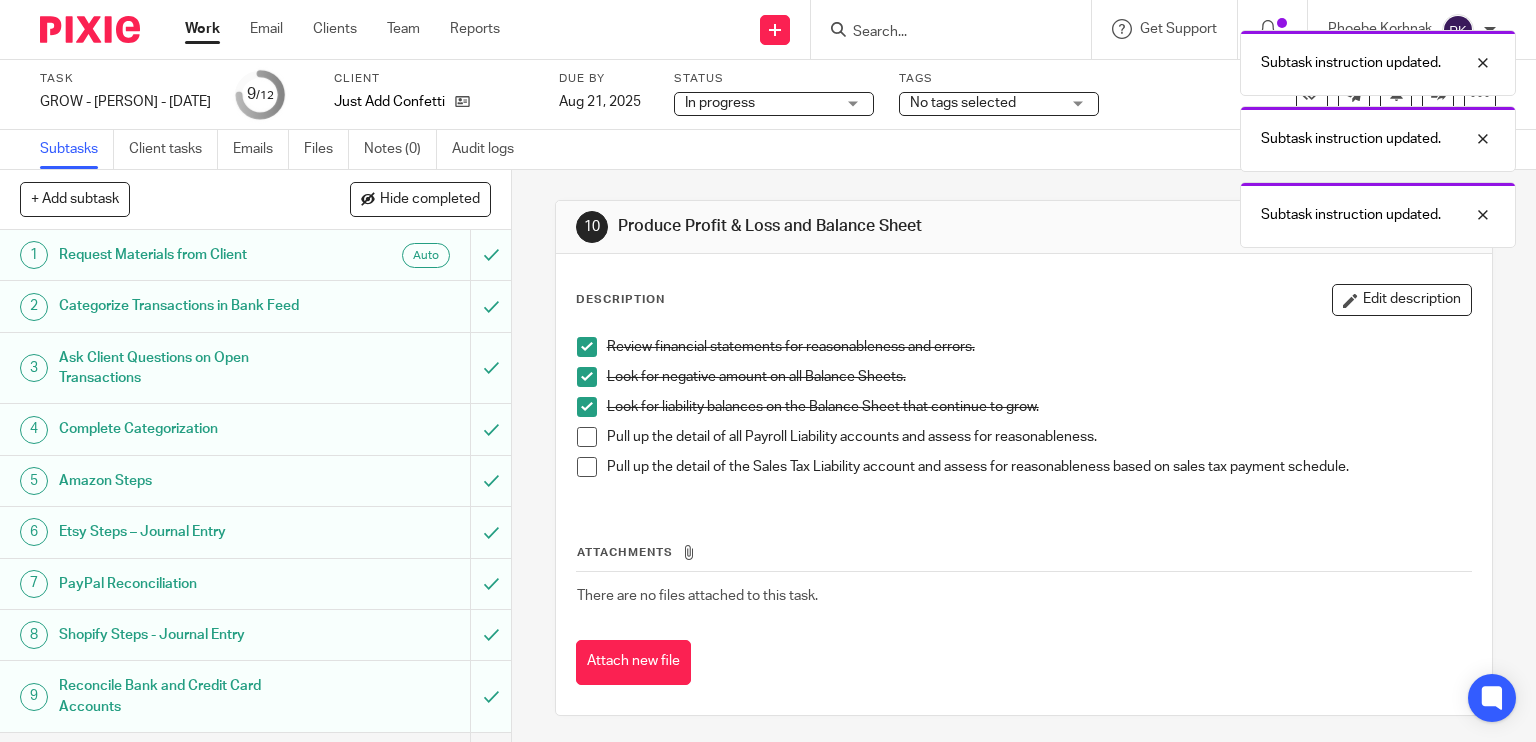 click at bounding box center [587, 437] 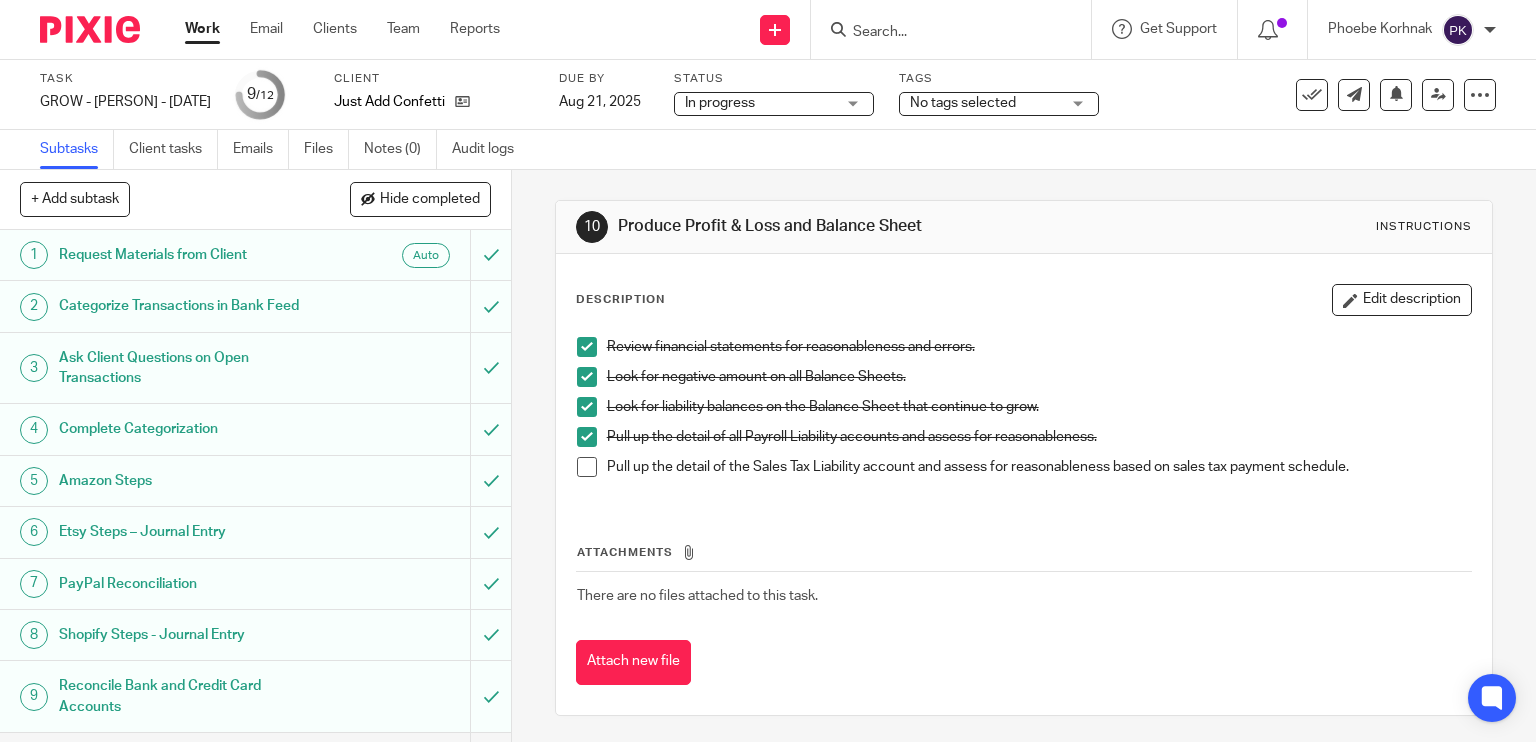 click at bounding box center [587, 467] 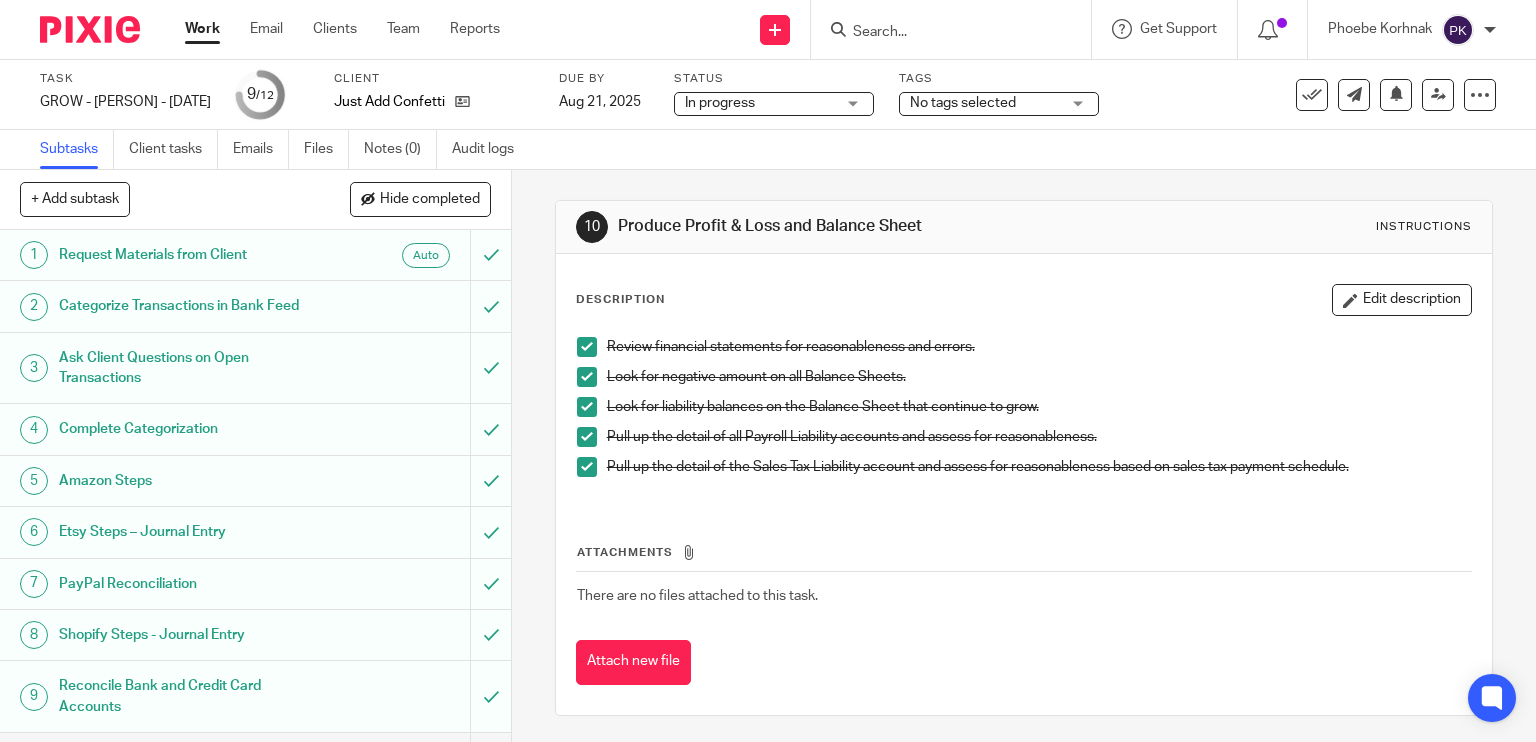 scroll, scrollTop: 162, scrollLeft: 0, axis: vertical 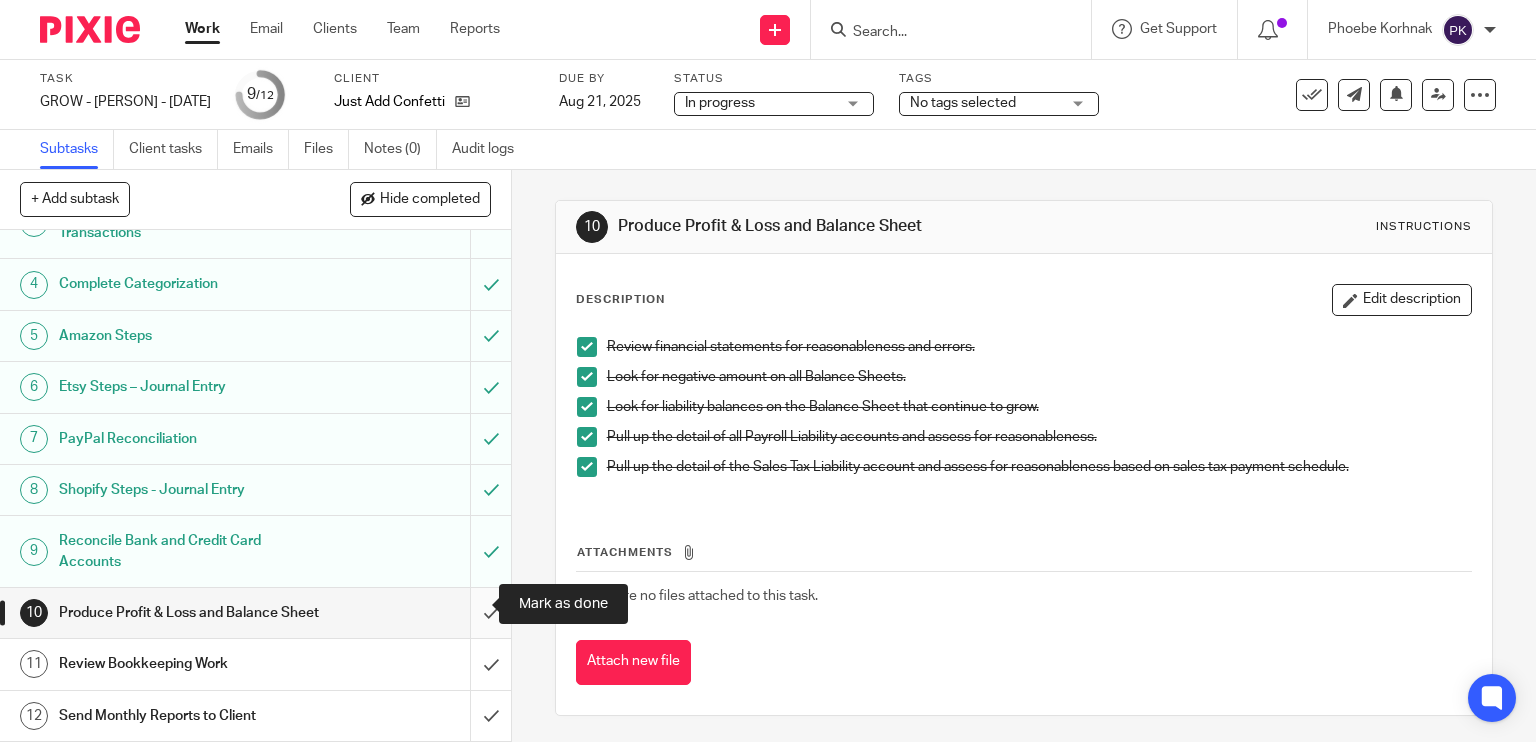 click at bounding box center [255, 613] 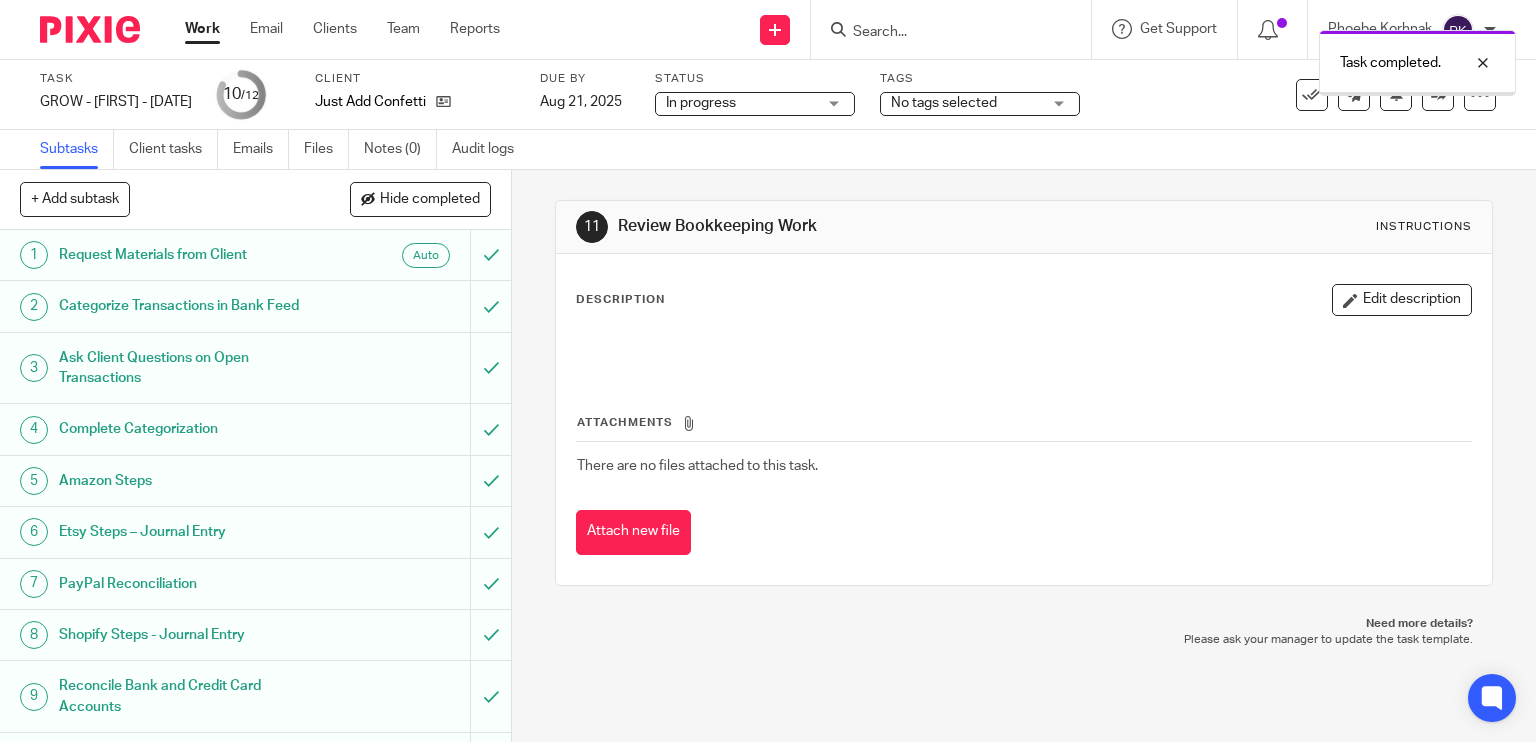 click on "No tags selected" at bounding box center [944, 103] 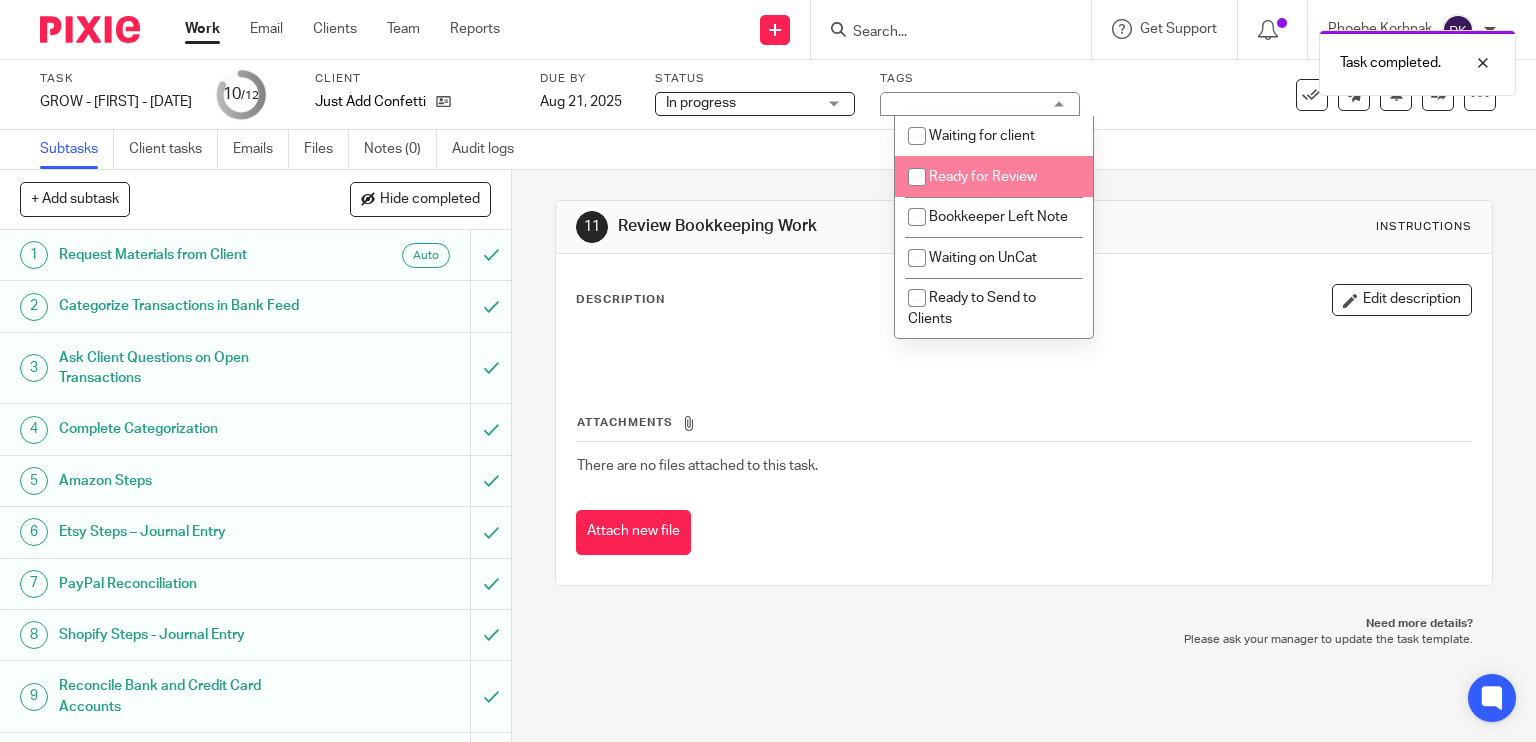 click on "Ready for Review" at bounding box center [983, 177] 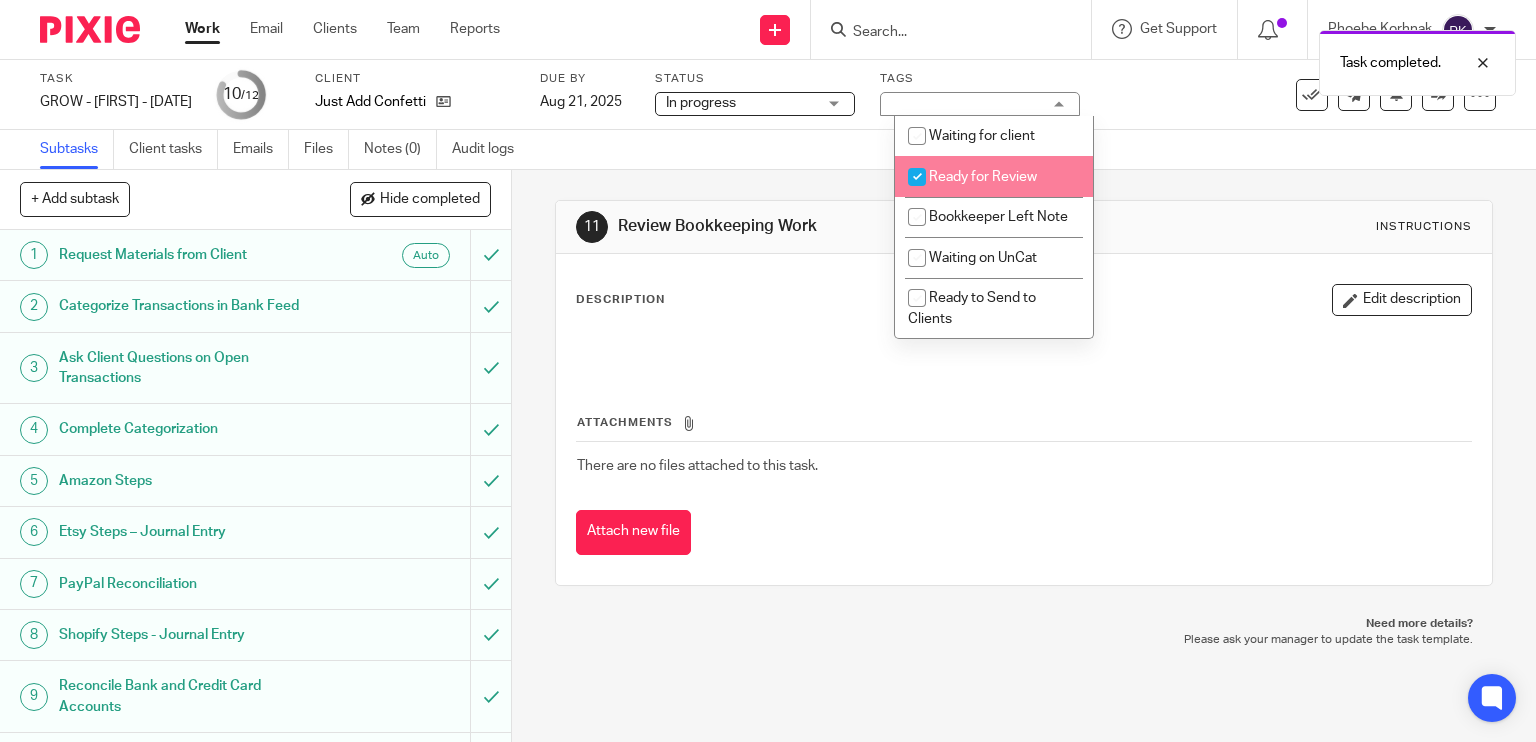 checkbox on "true" 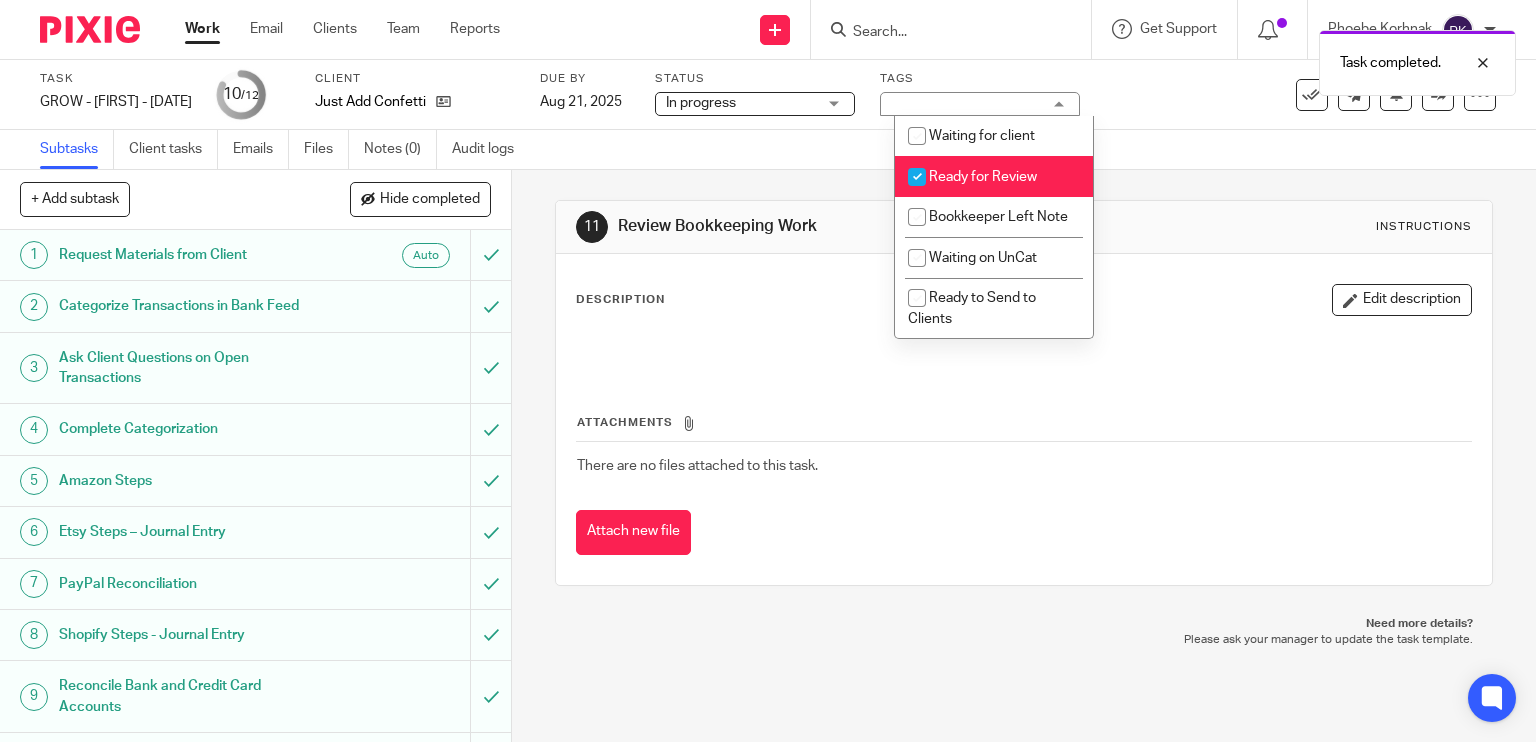 click on "Work" at bounding box center (202, 29) 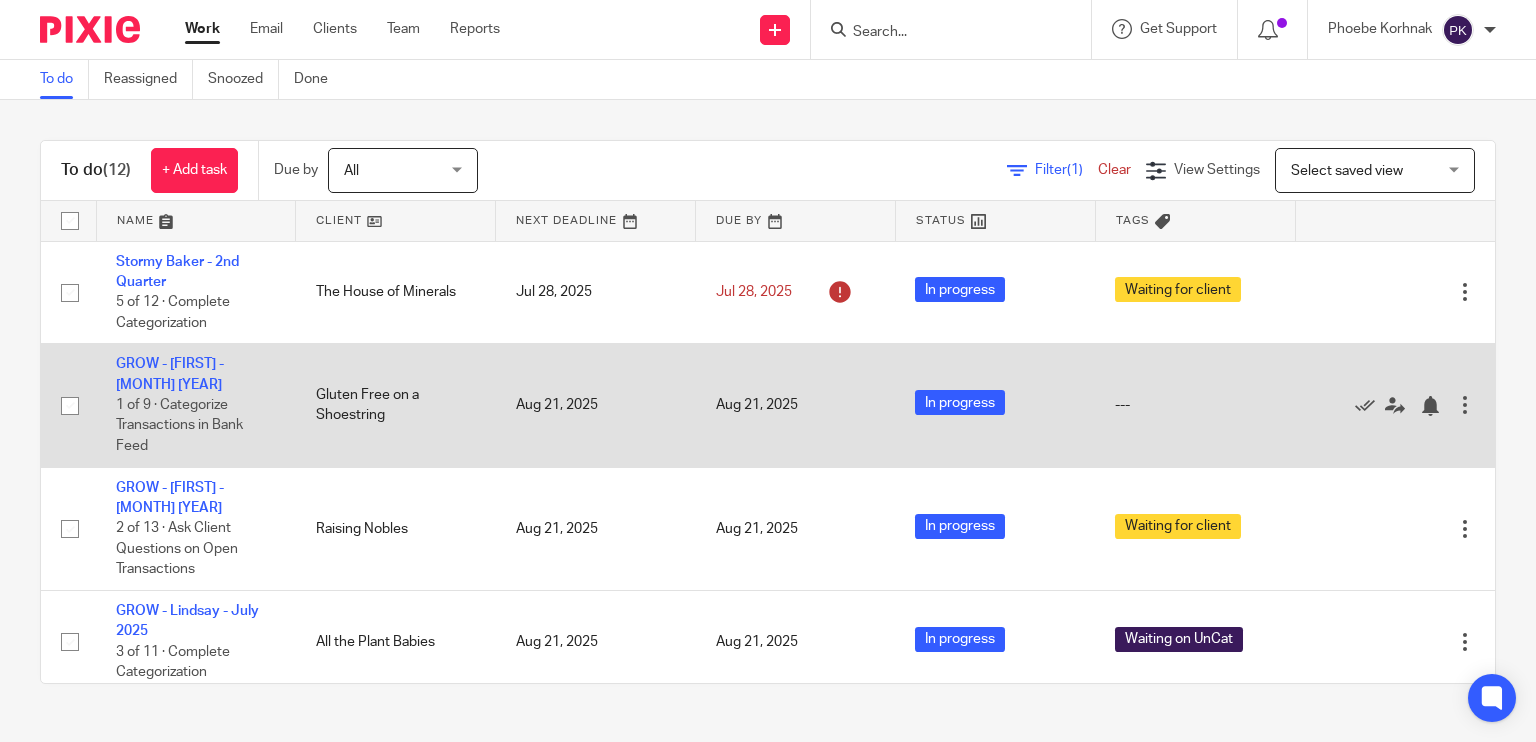 scroll, scrollTop: 0, scrollLeft: 0, axis: both 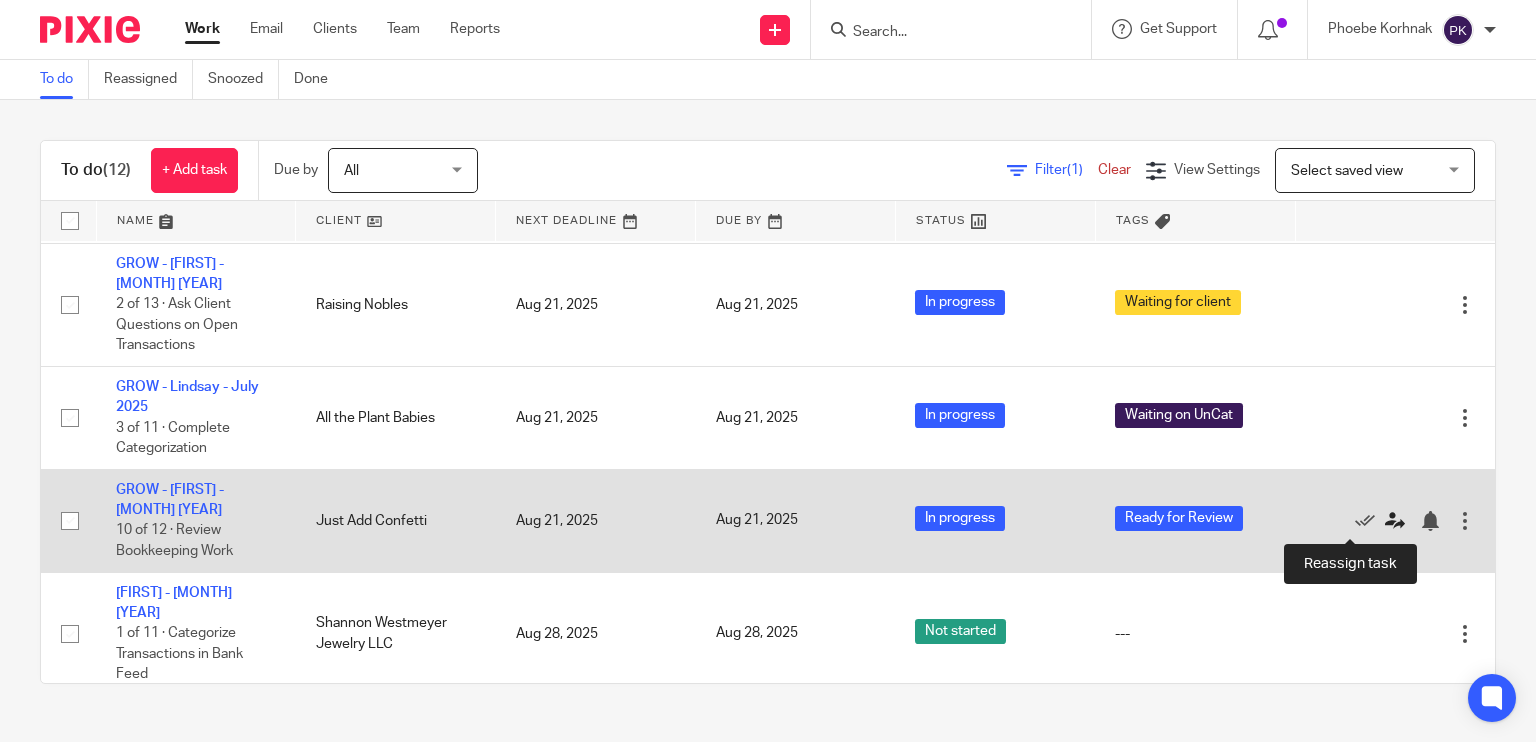 click at bounding box center [1395, 521] 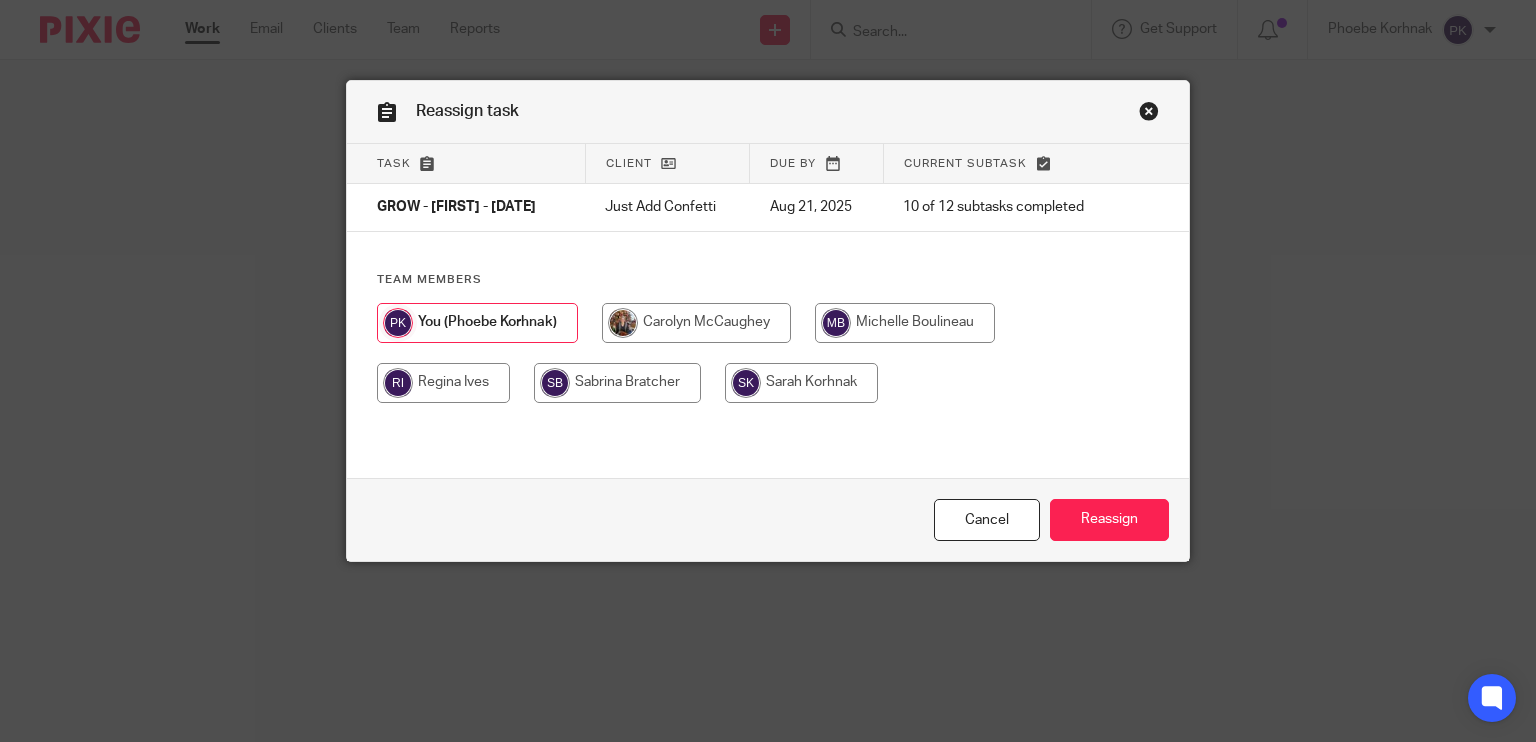 scroll, scrollTop: 0, scrollLeft: 0, axis: both 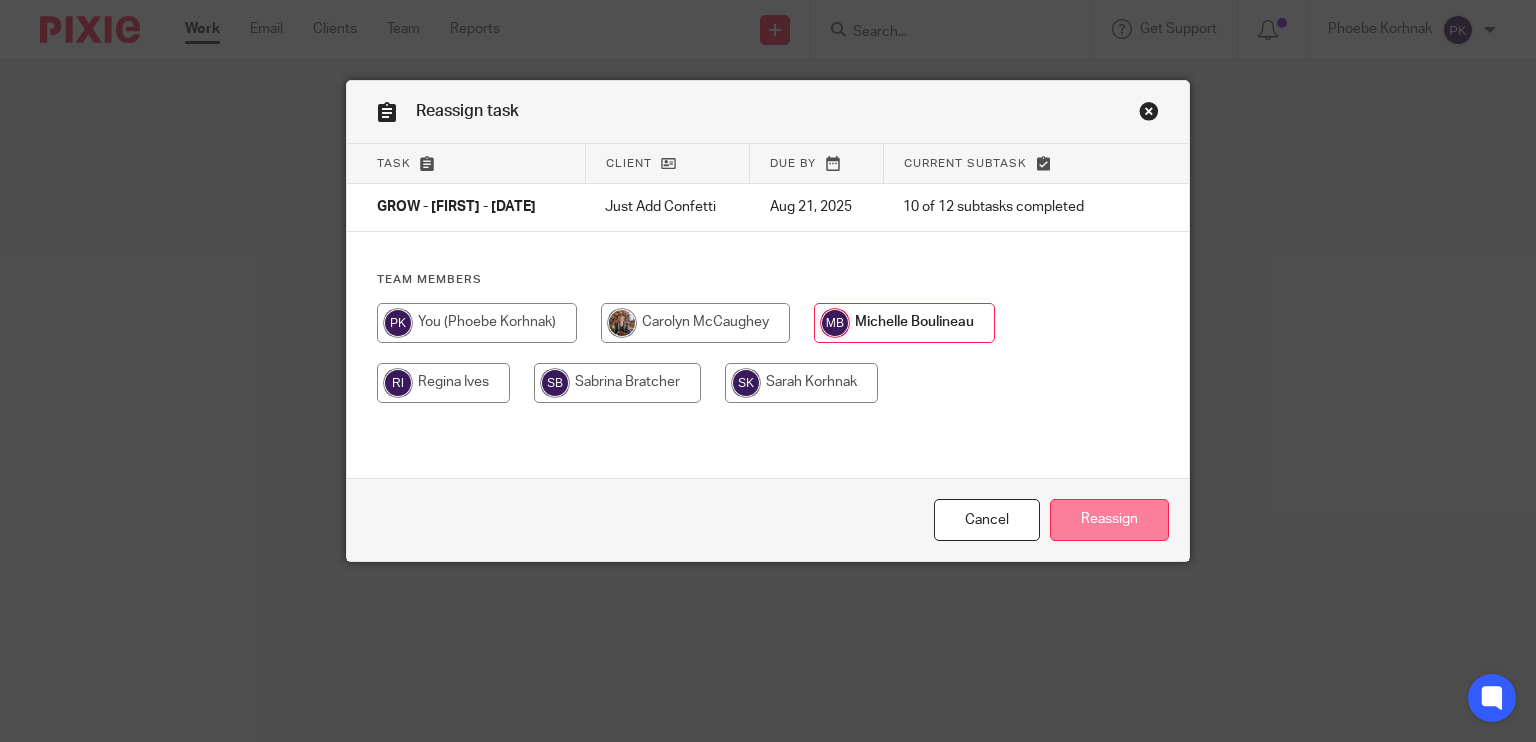 click on "Reassign" at bounding box center [1109, 520] 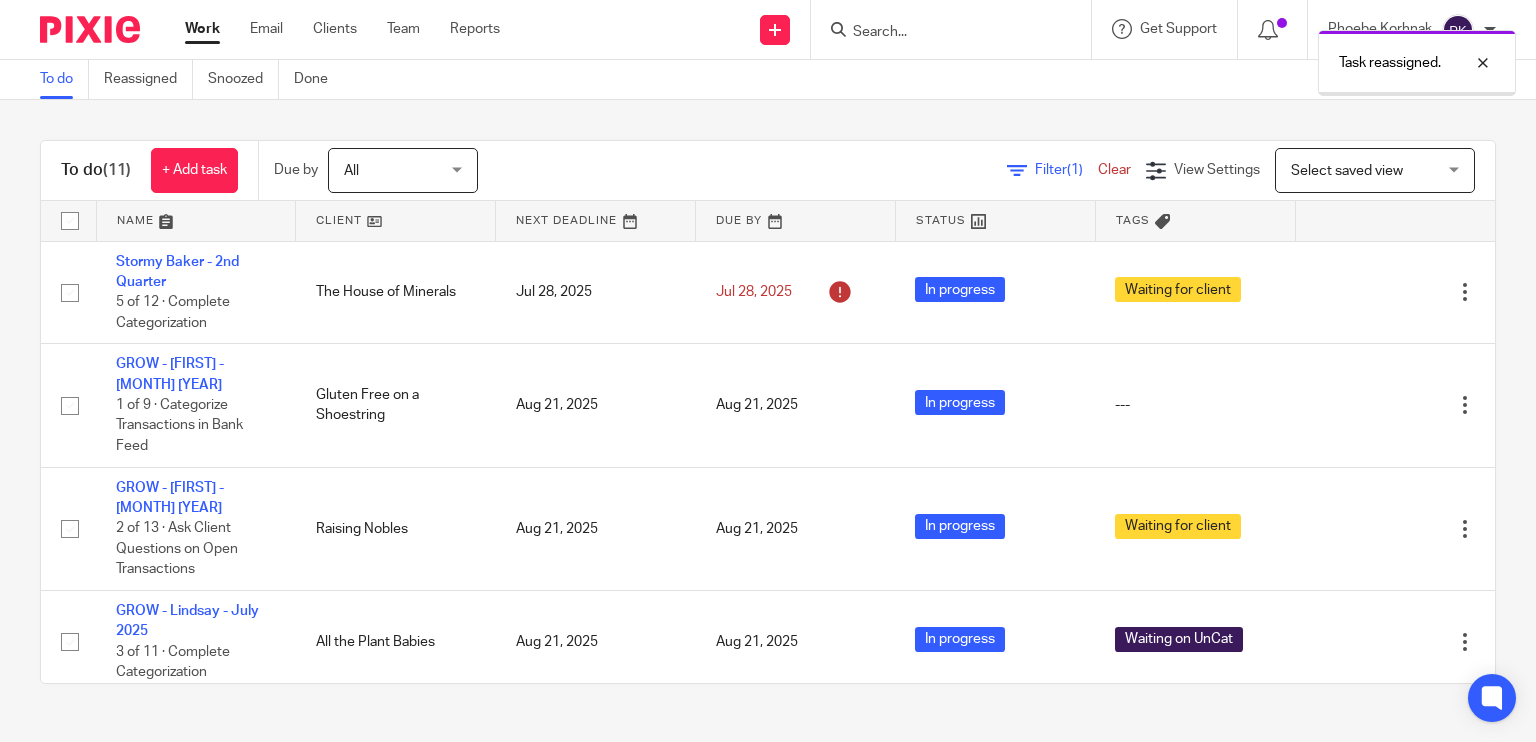 scroll, scrollTop: 0, scrollLeft: 0, axis: both 